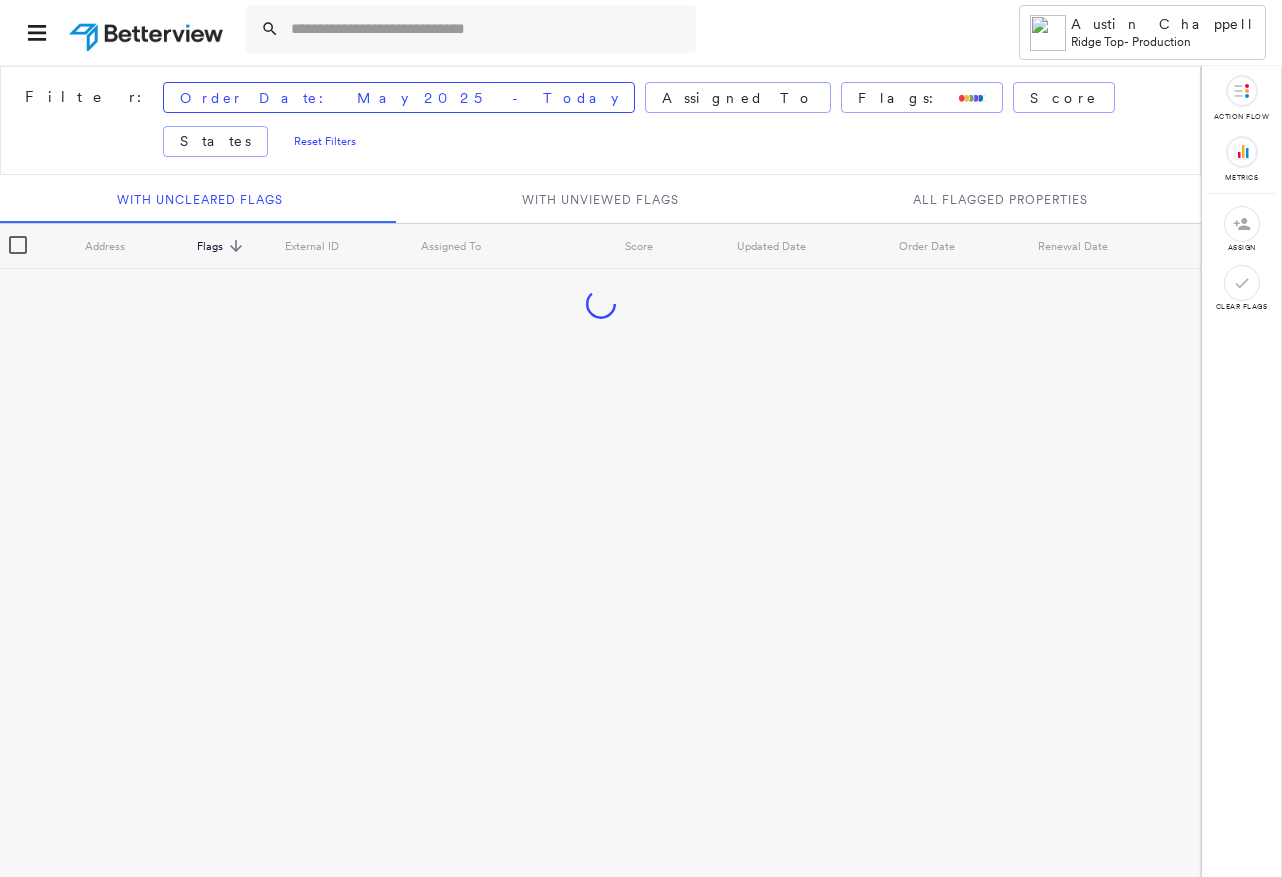 scroll, scrollTop: 0, scrollLeft: 0, axis: both 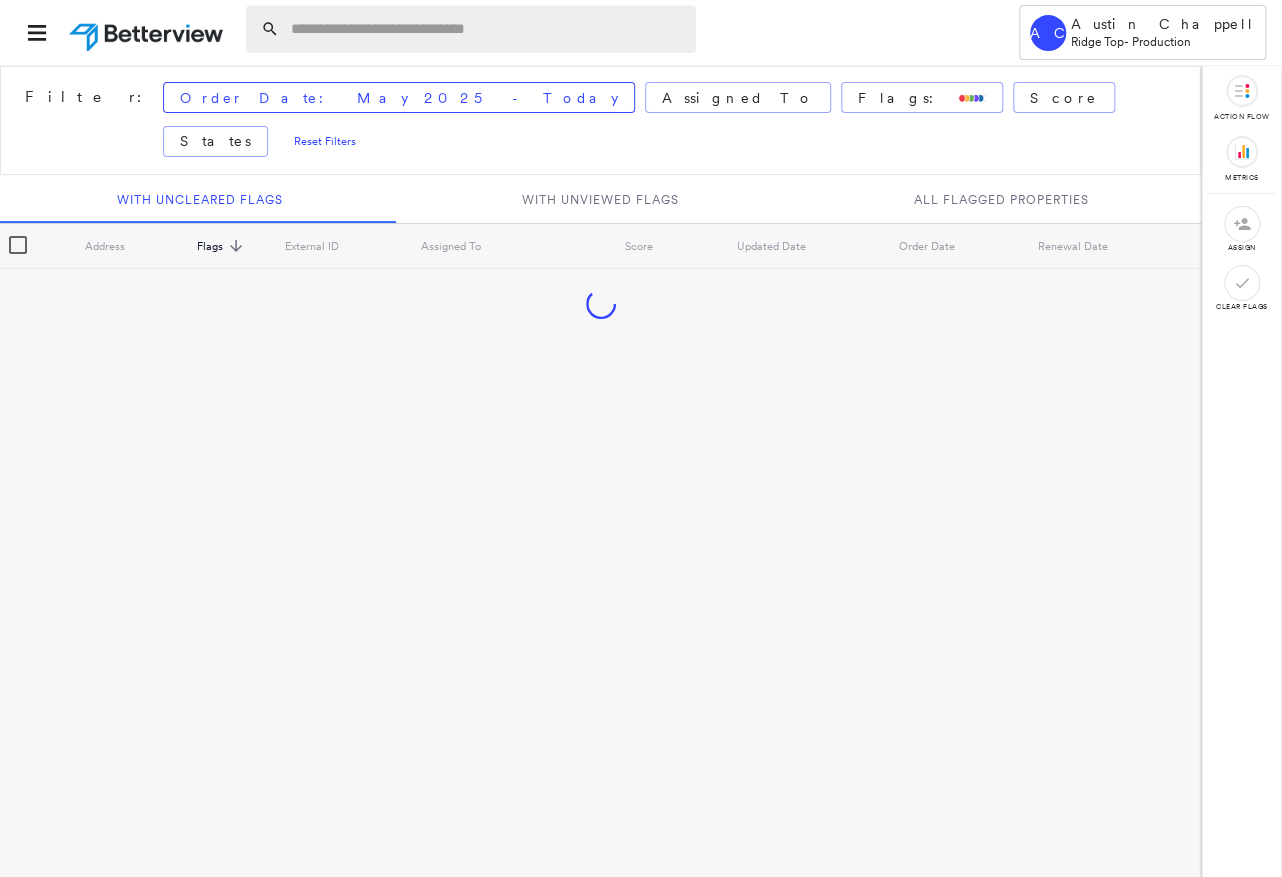 click at bounding box center (487, 29) 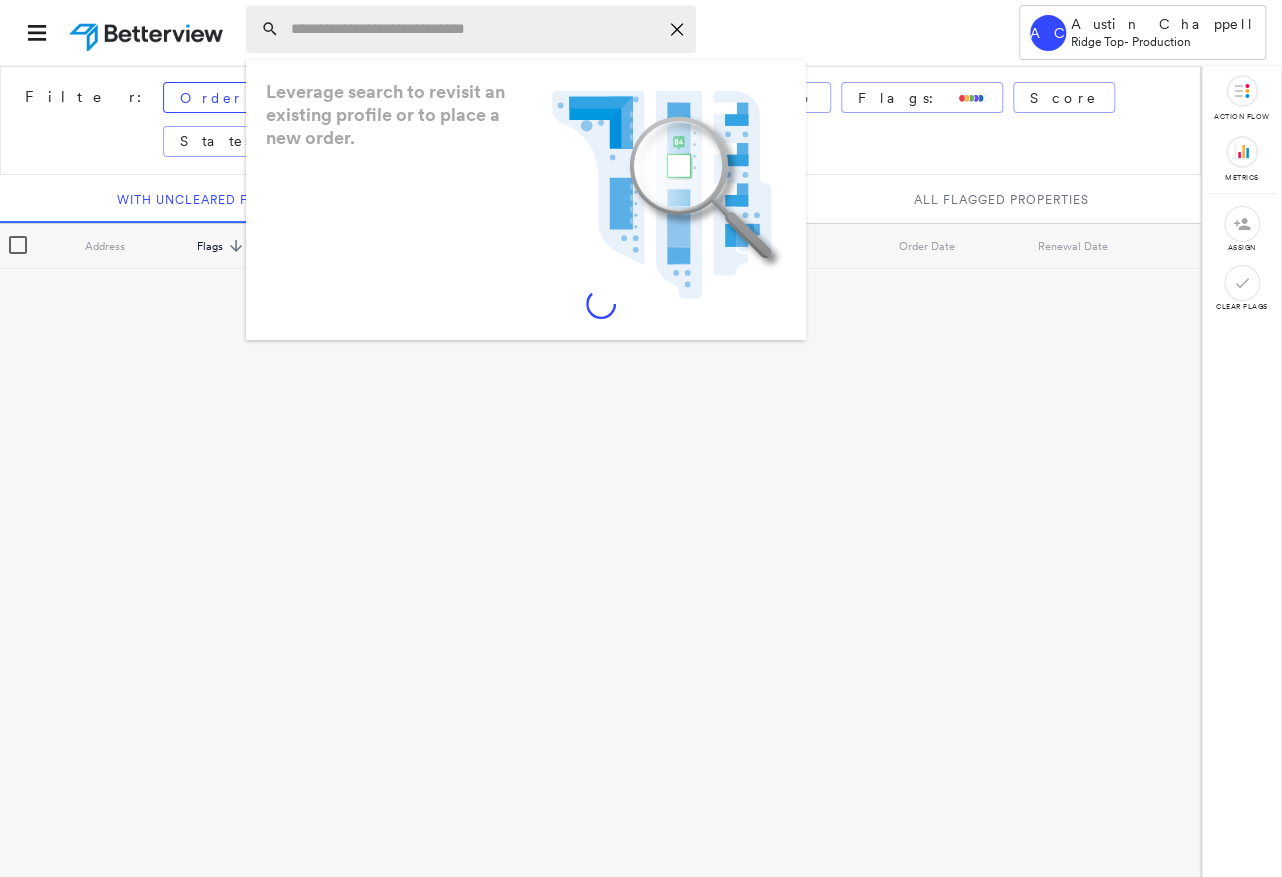 paste on "**********" 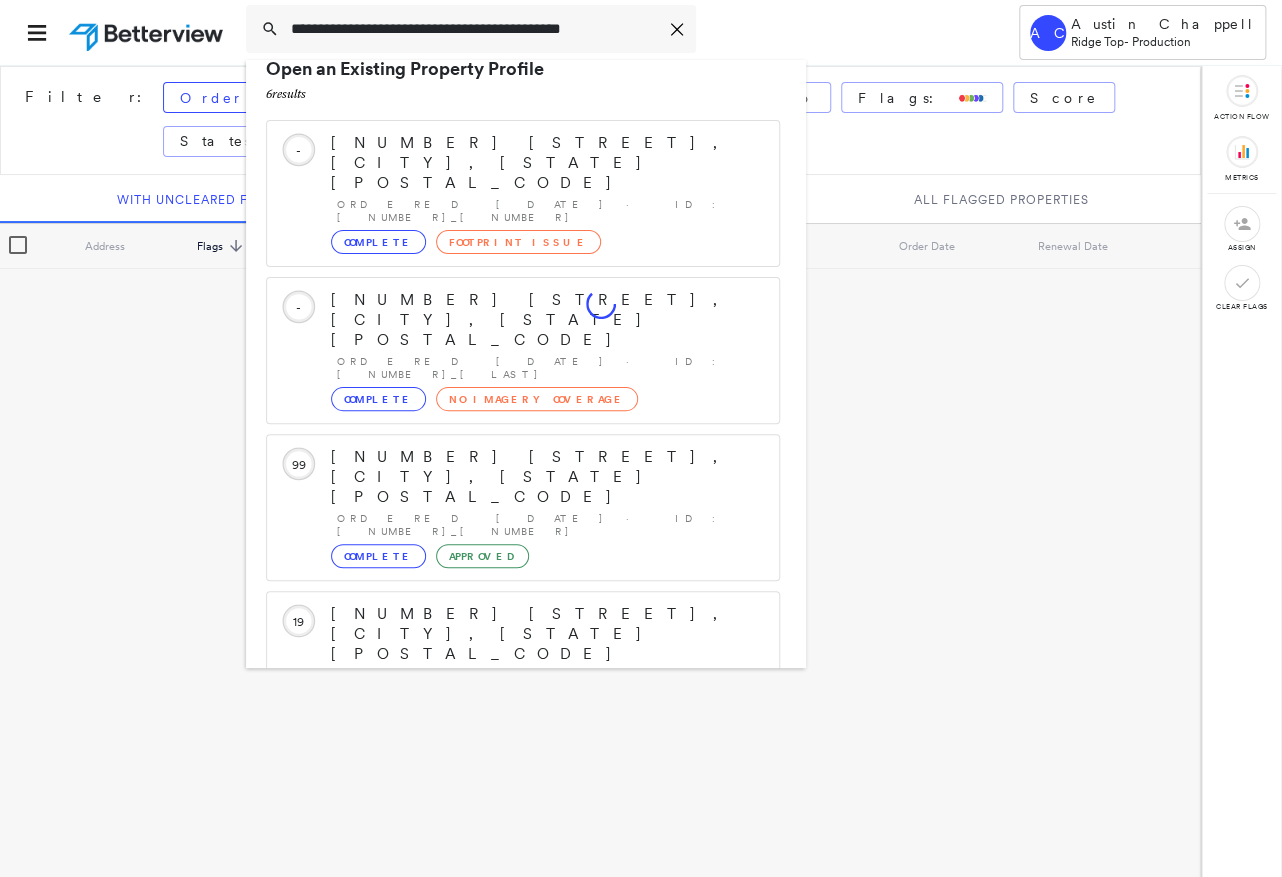 scroll, scrollTop: 6, scrollLeft: 0, axis: vertical 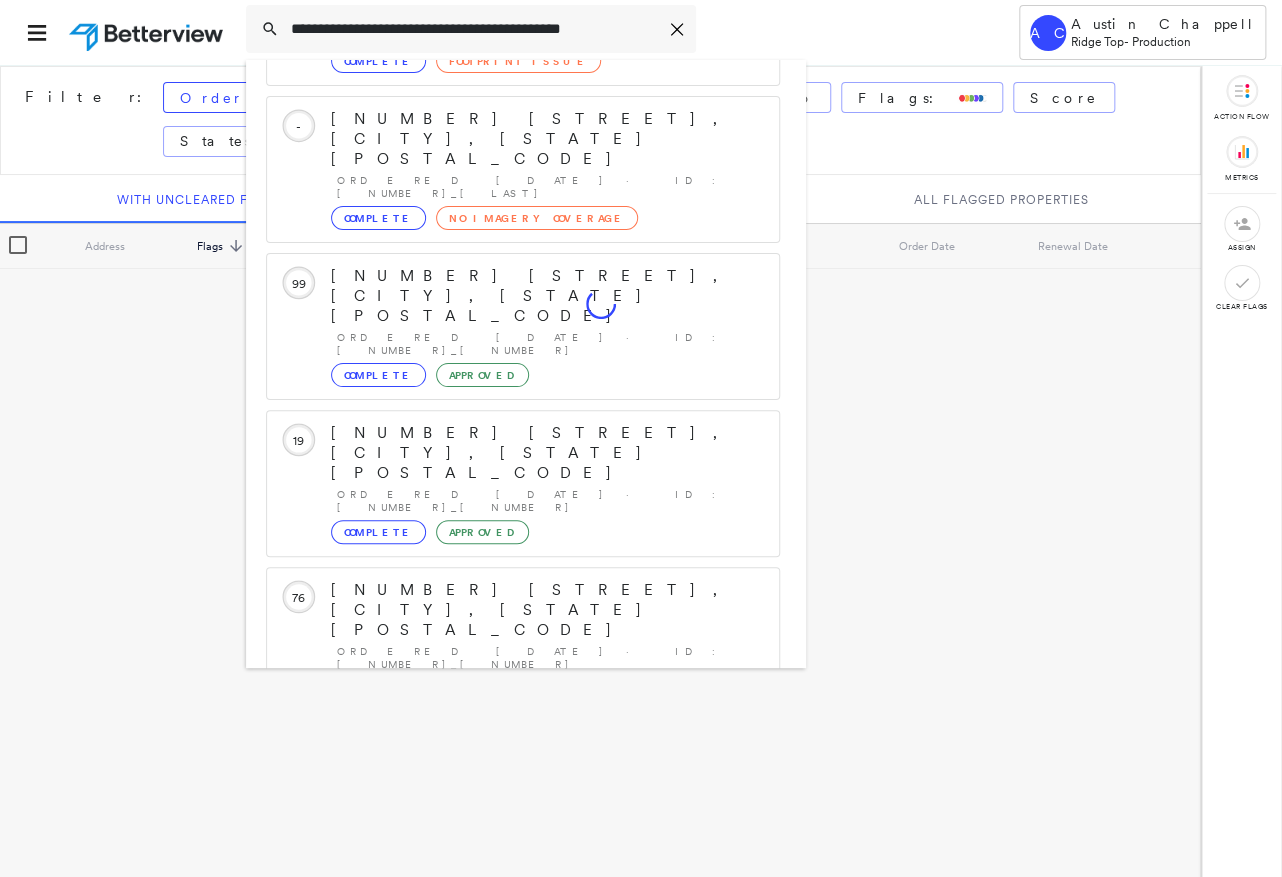 type on "**********" 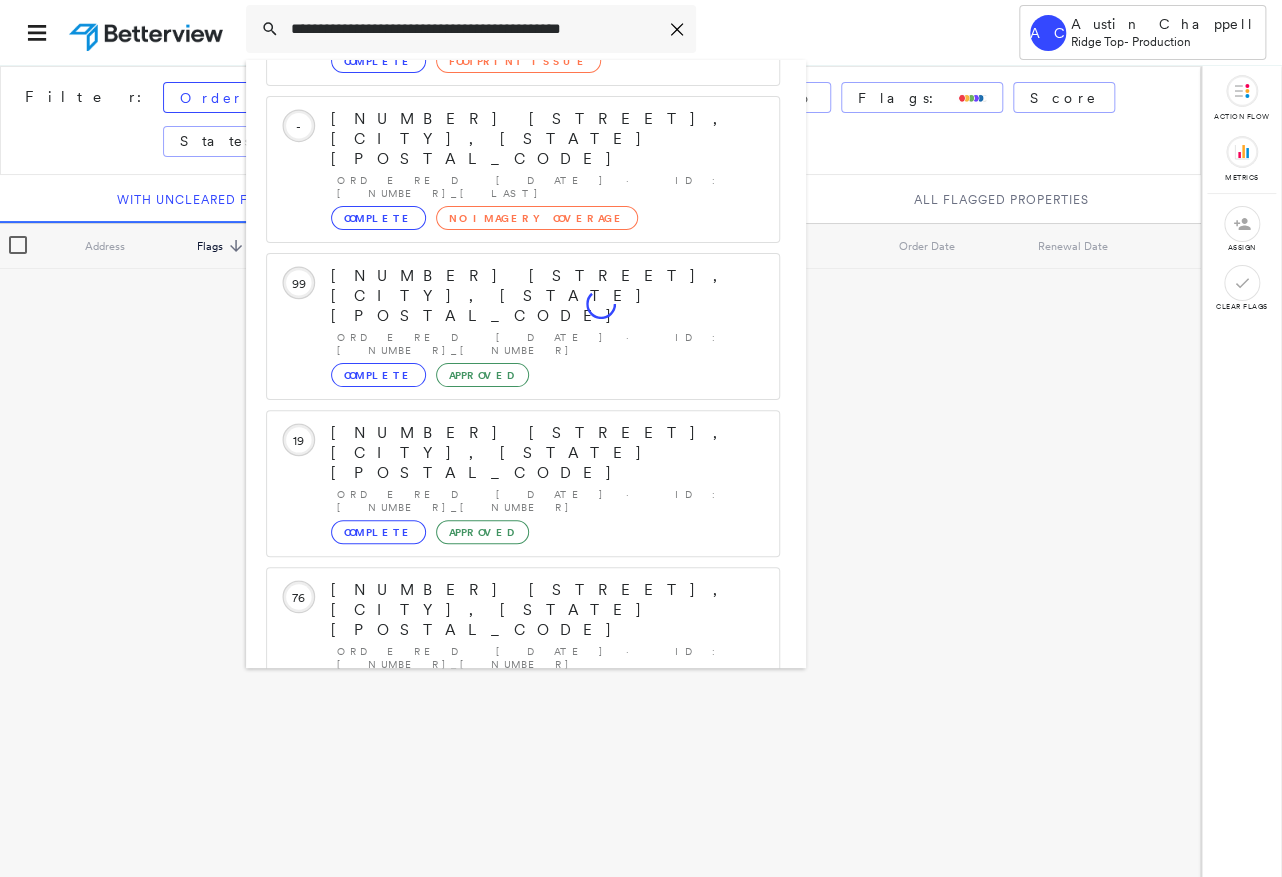 click on "Show  1  more existing properties" at bounding box center [524, 757] 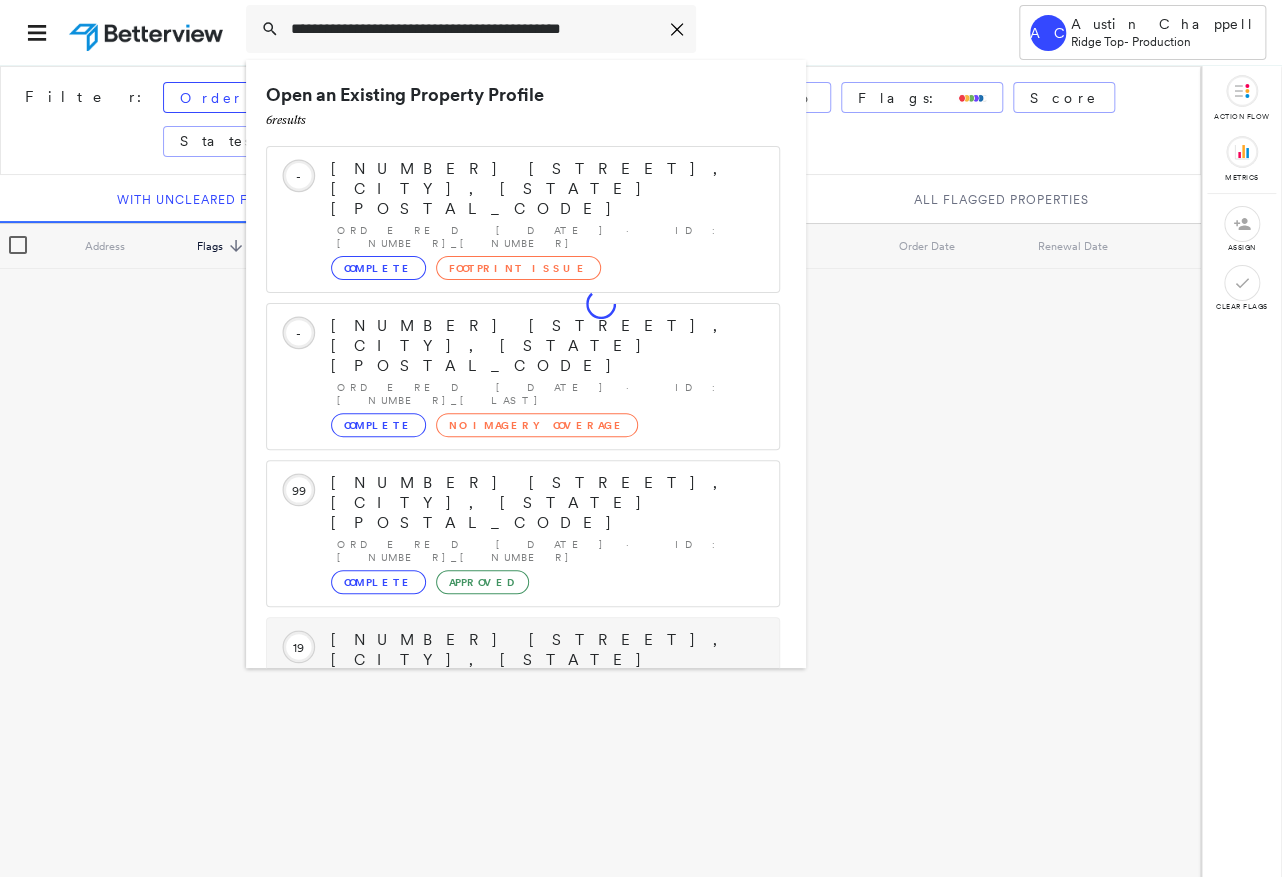 scroll, scrollTop: 0, scrollLeft: 0, axis: both 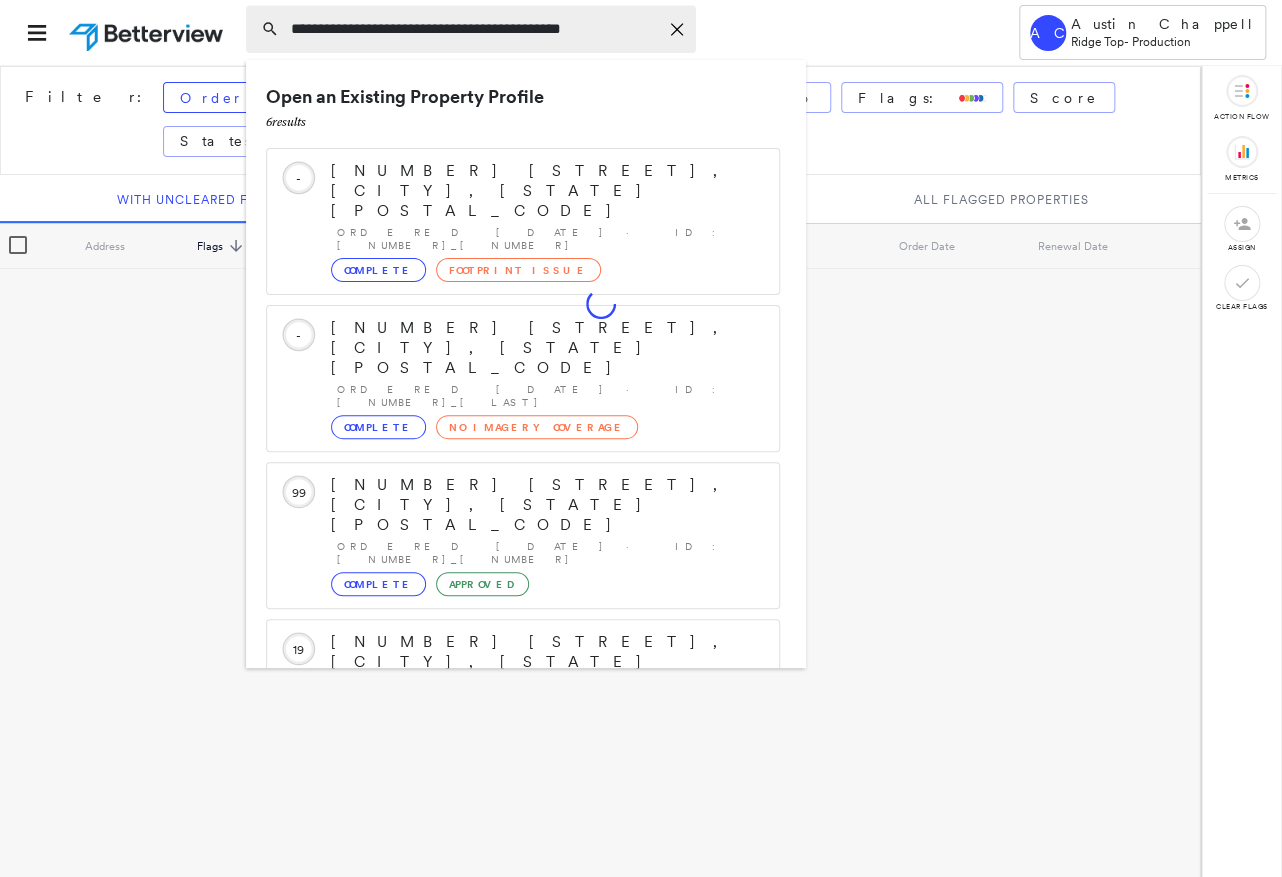 drag, startPoint x: 428, startPoint y: 29, endPoint x: 603, endPoint y: 28, distance: 175.00285 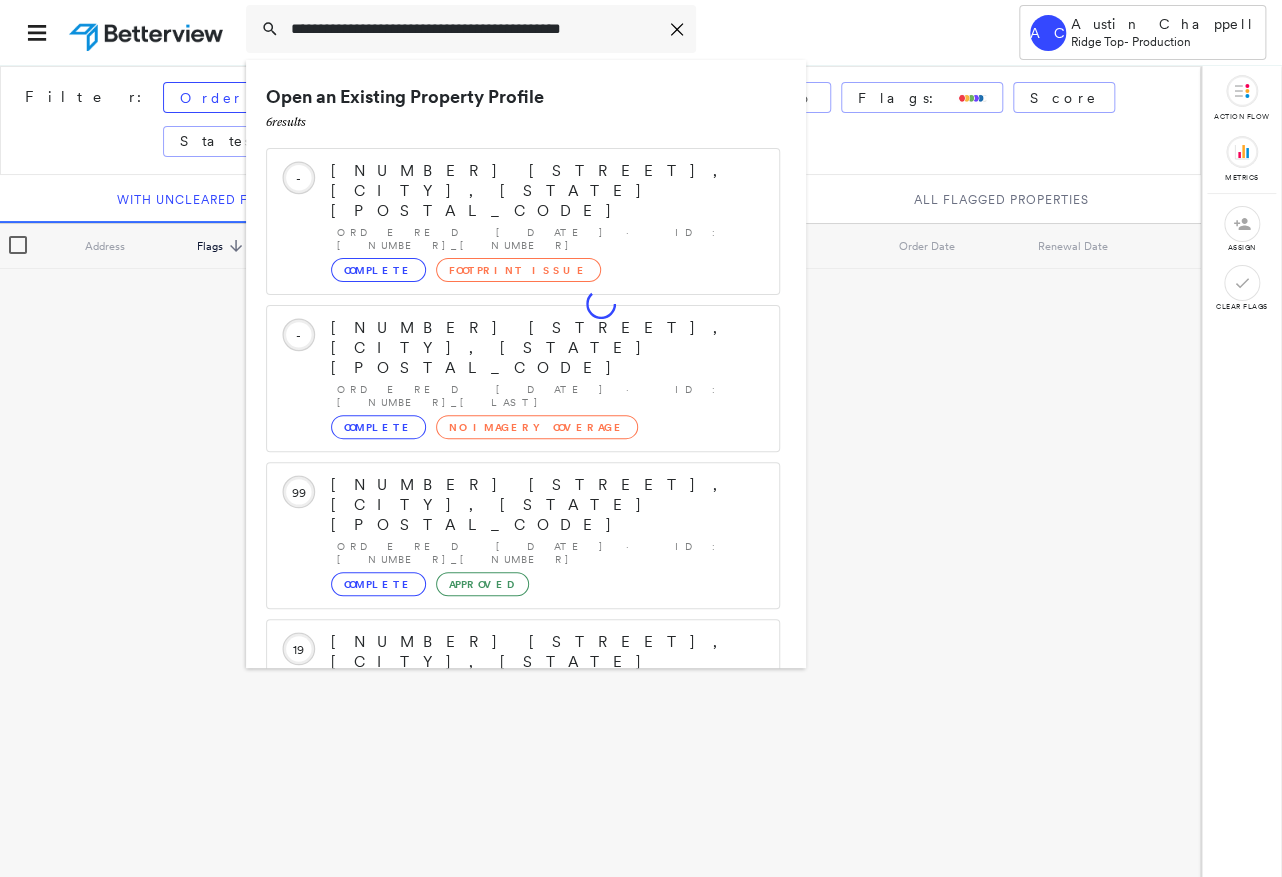 drag, startPoint x: 425, startPoint y: 31, endPoint x: 752, endPoint y: 20, distance: 327.18497 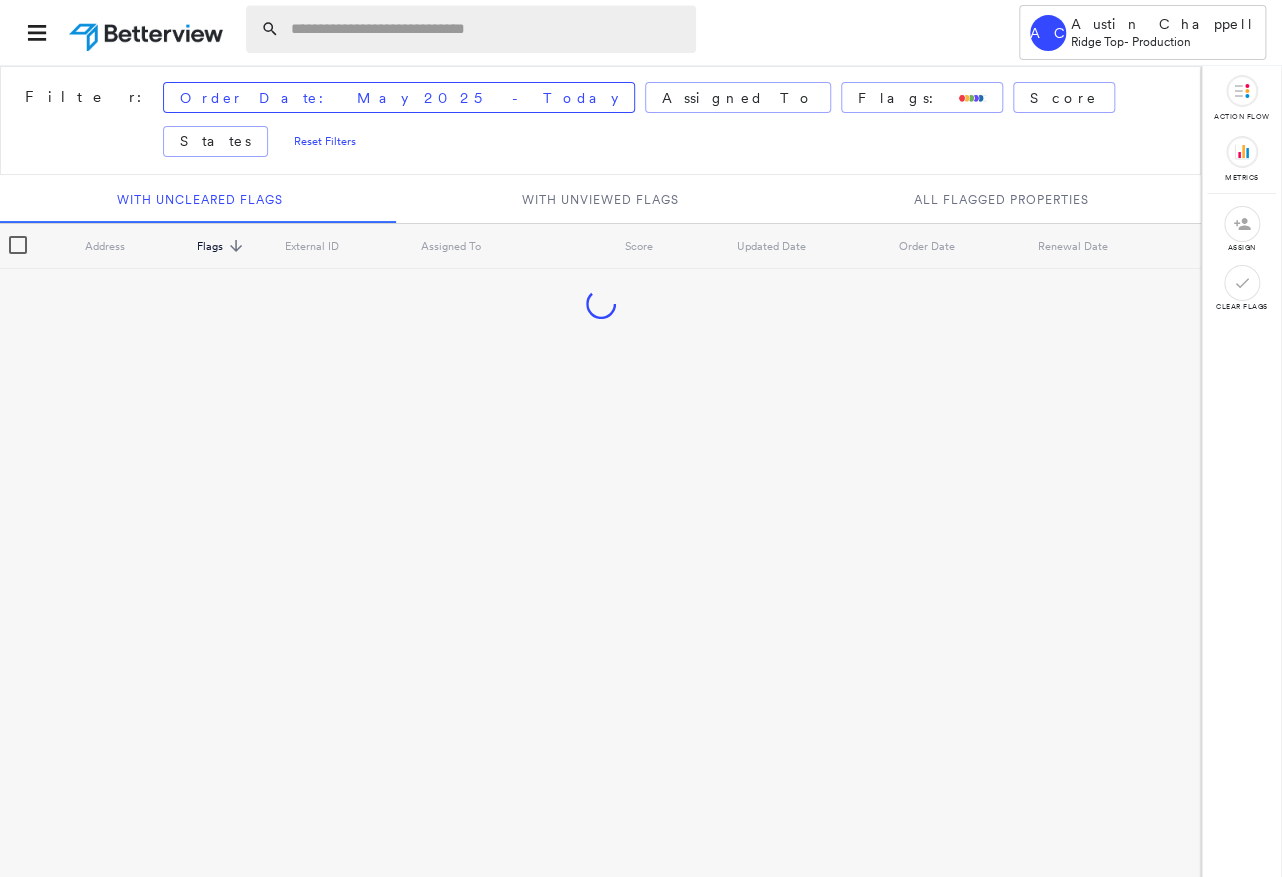 click at bounding box center [487, 29] 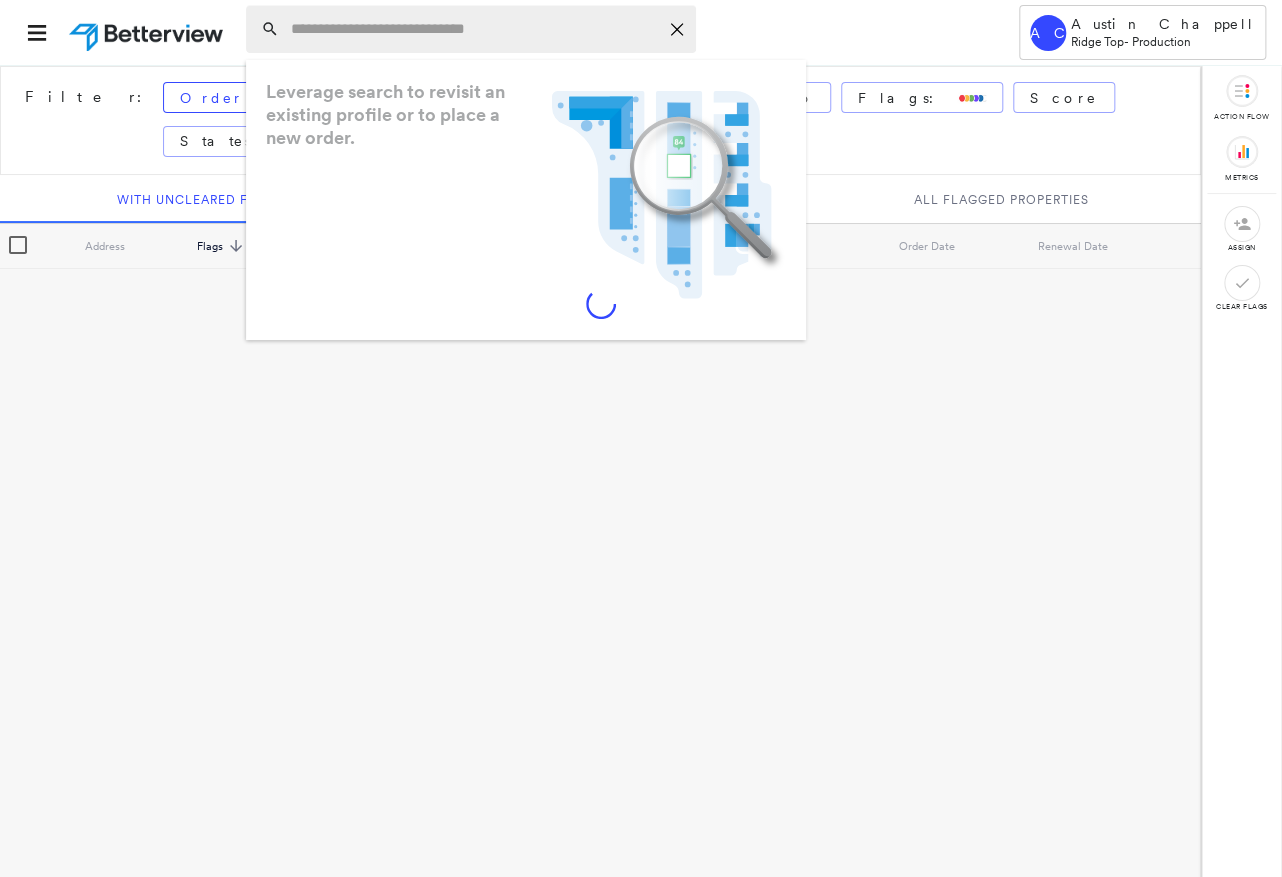 click at bounding box center [474, 29] 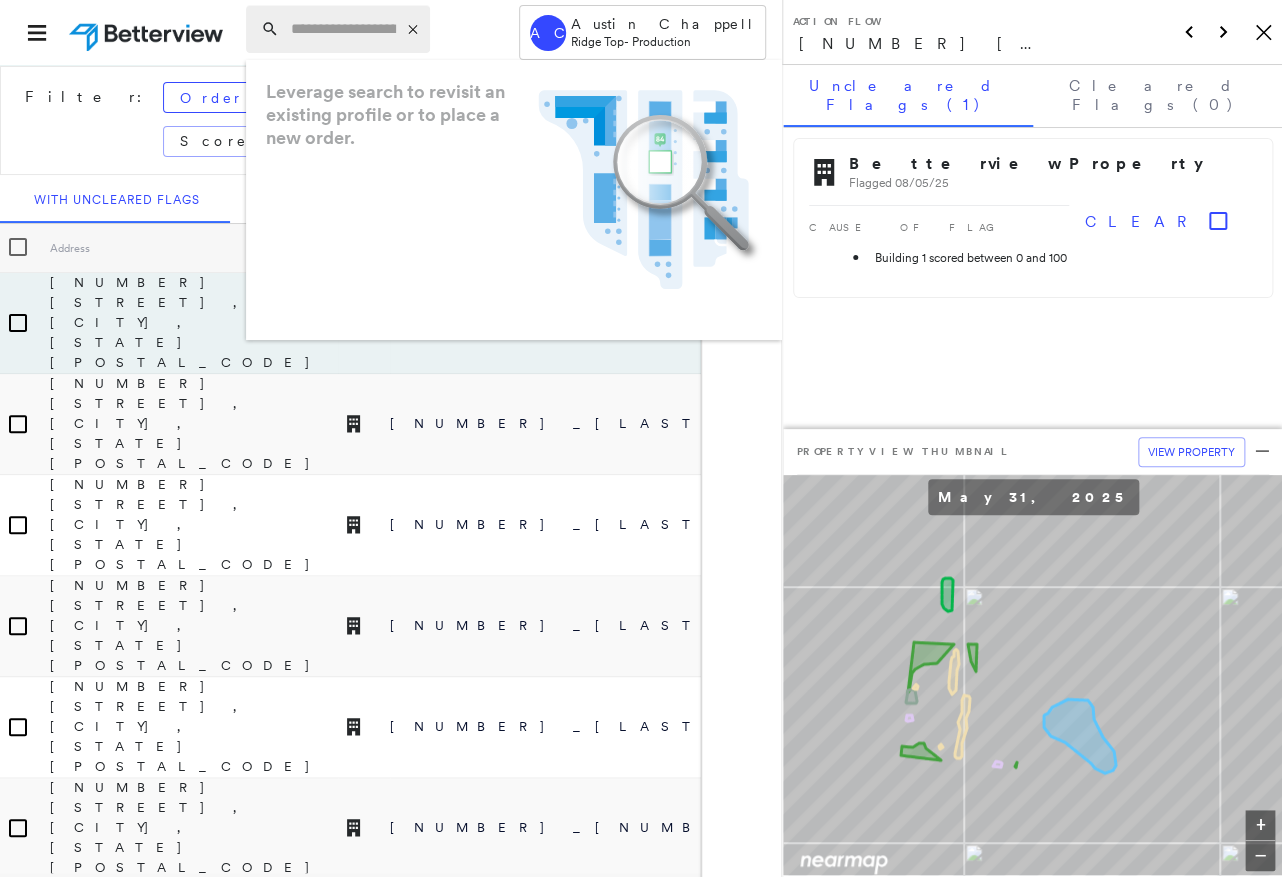 click at bounding box center [343, 29] 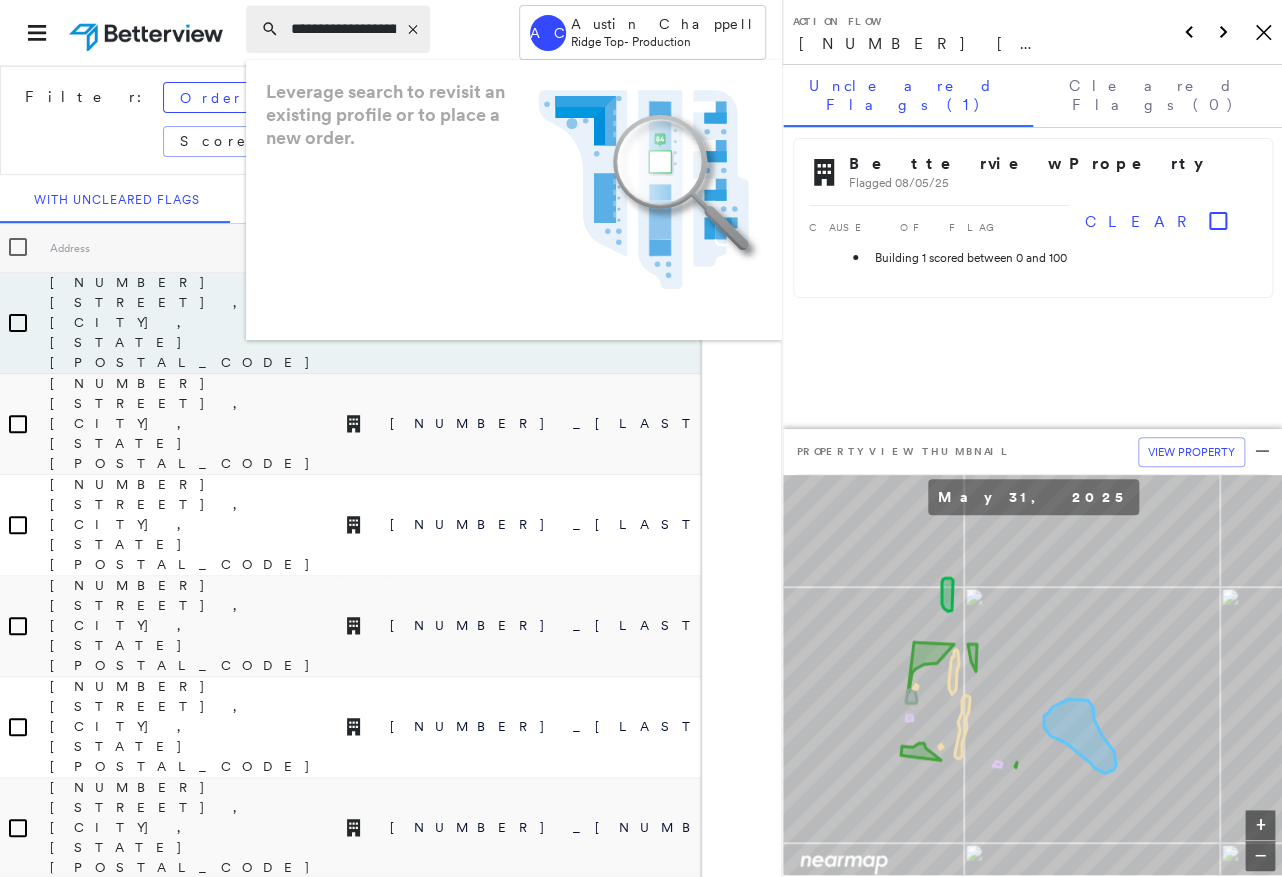 scroll, scrollTop: 0, scrollLeft: 50, axis: horizontal 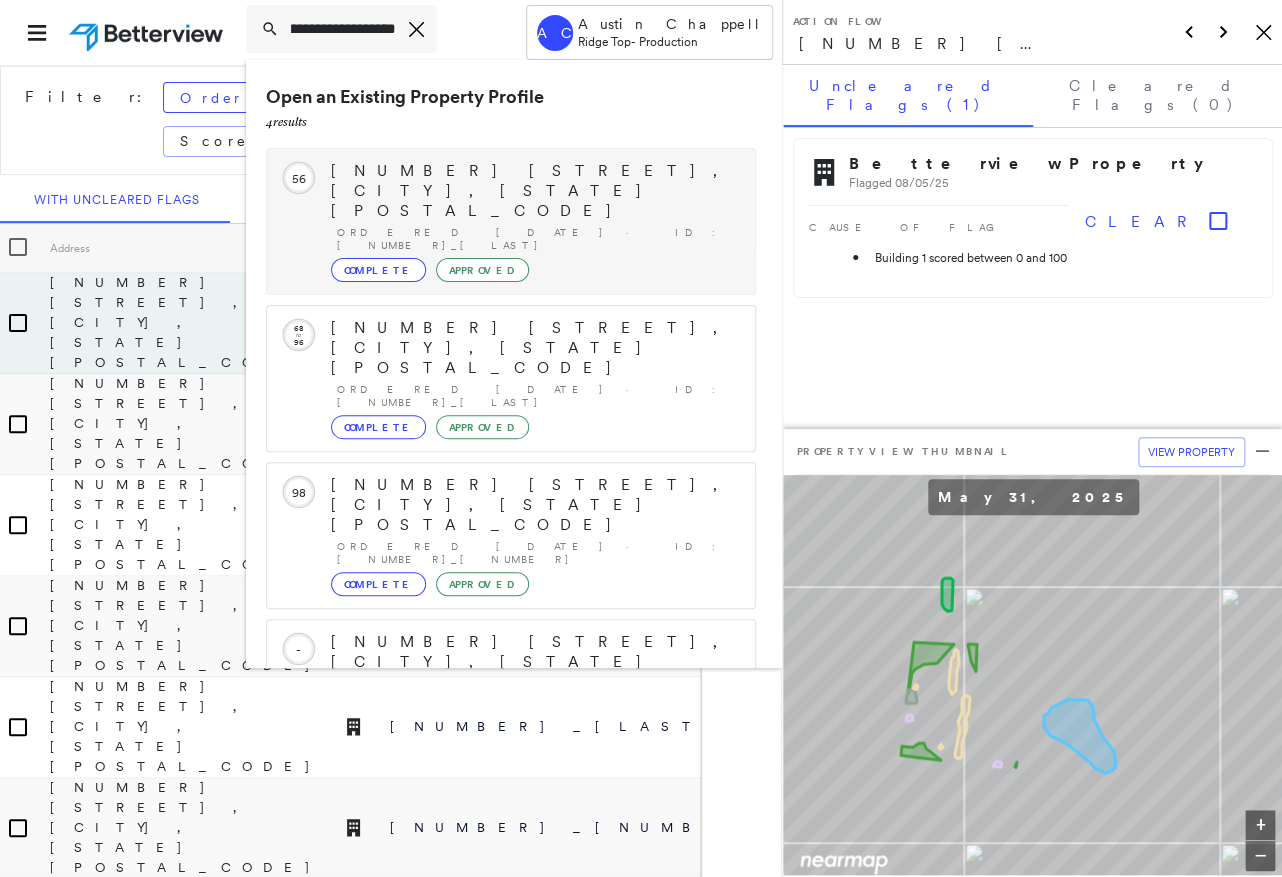 type on "**********" 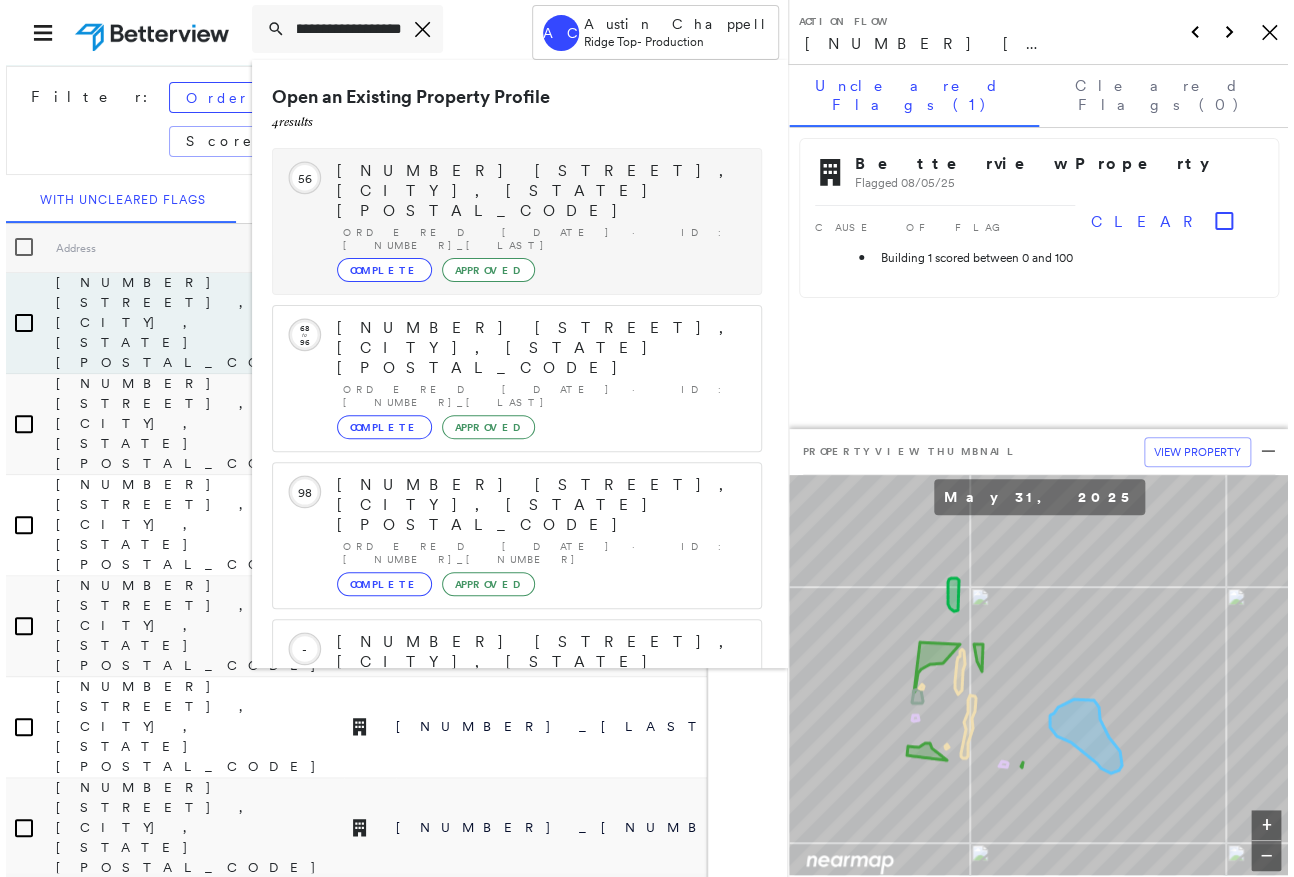 scroll, scrollTop: 0, scrollLeft: 0, axis: both 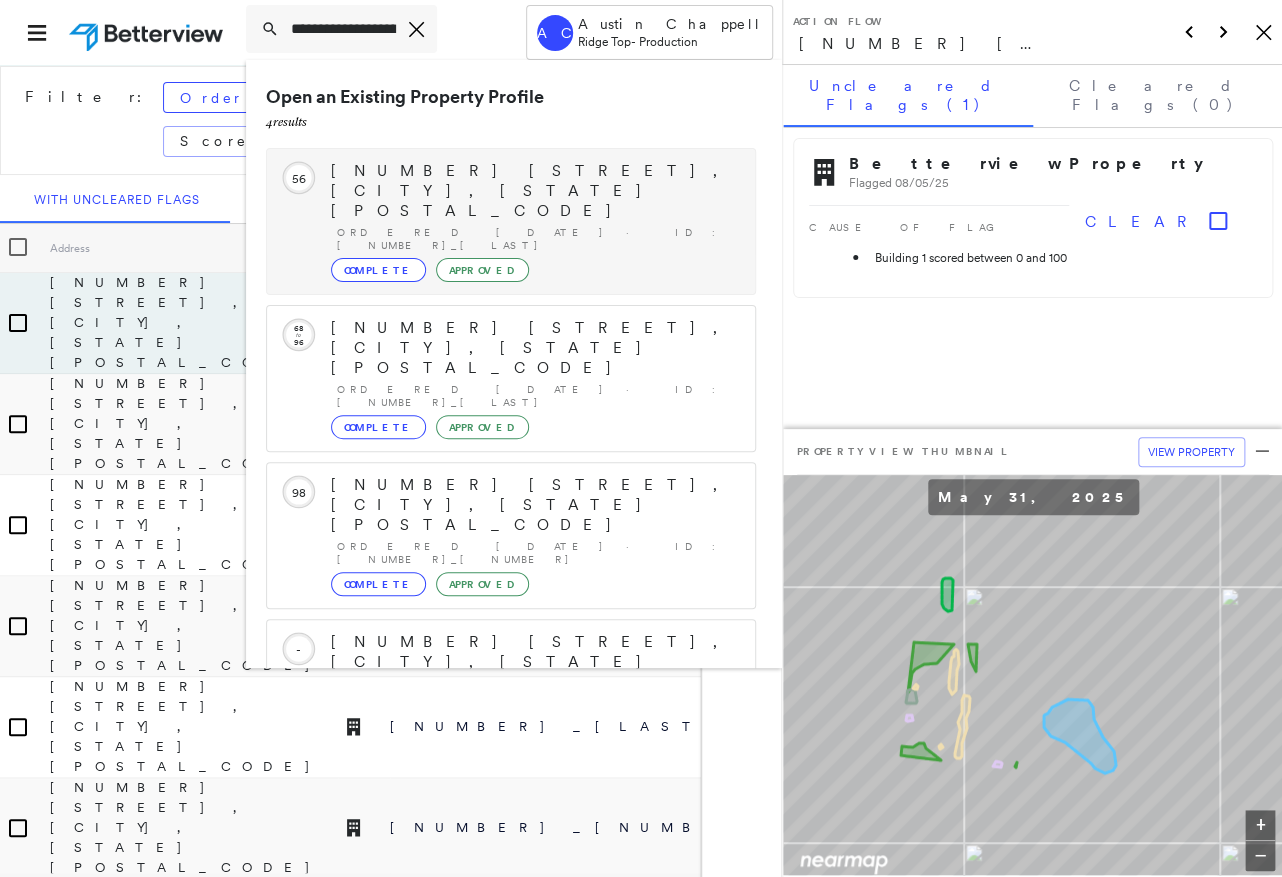click on "[NUMBER]  [STREET], [CITY], [STATE] [POSTAL_CODE]" at bounding box center (533, 191) 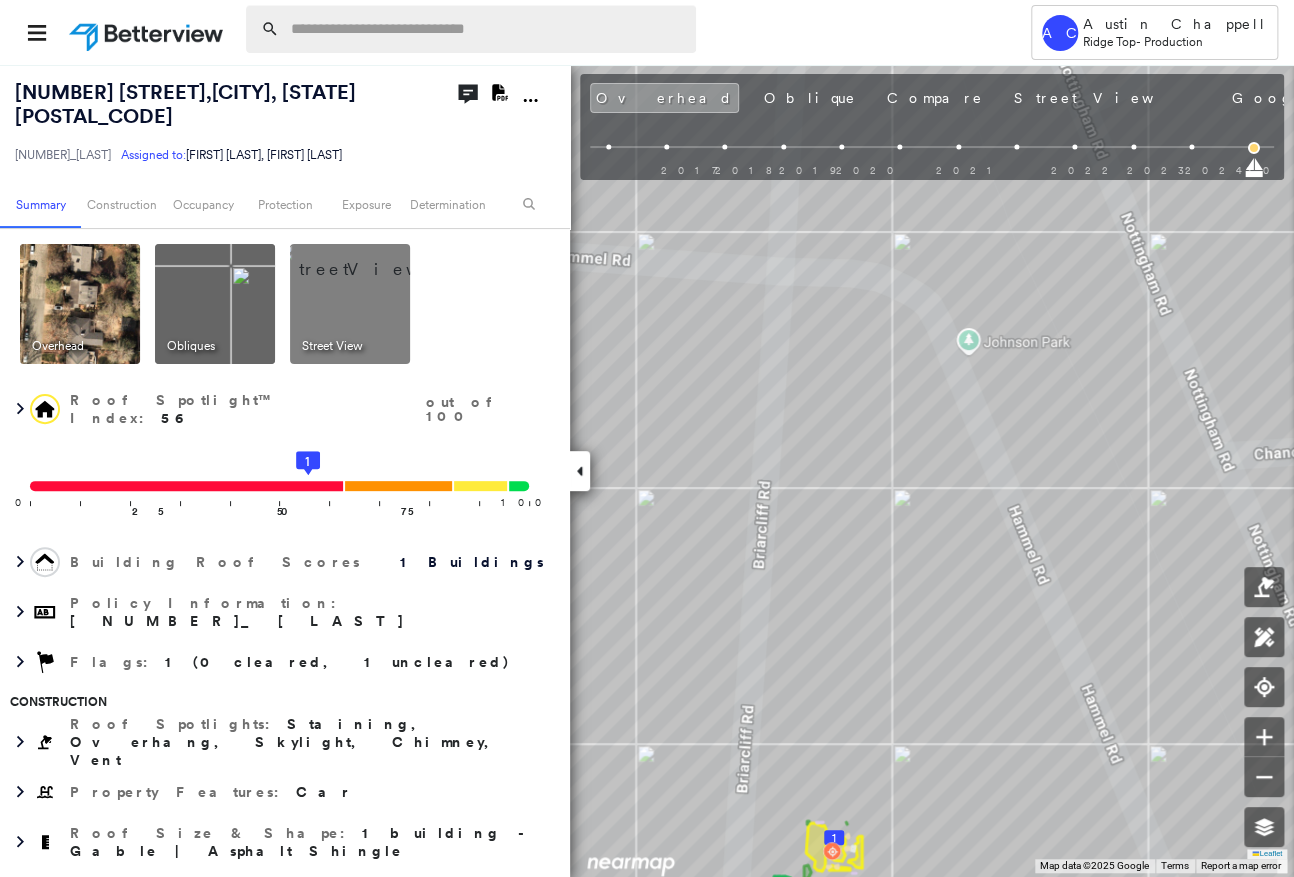 click at bounding box center [487, 29] 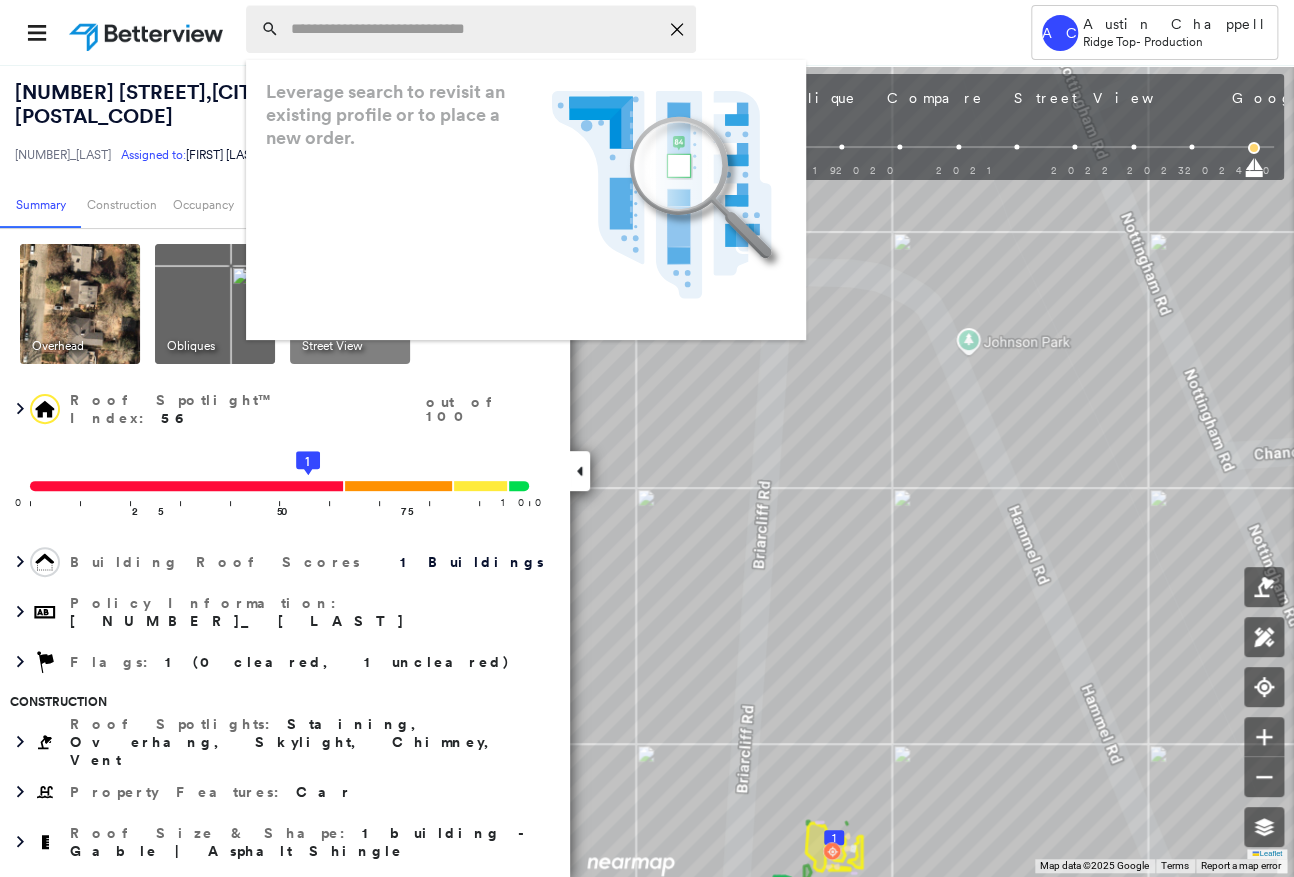 paste on "**********" 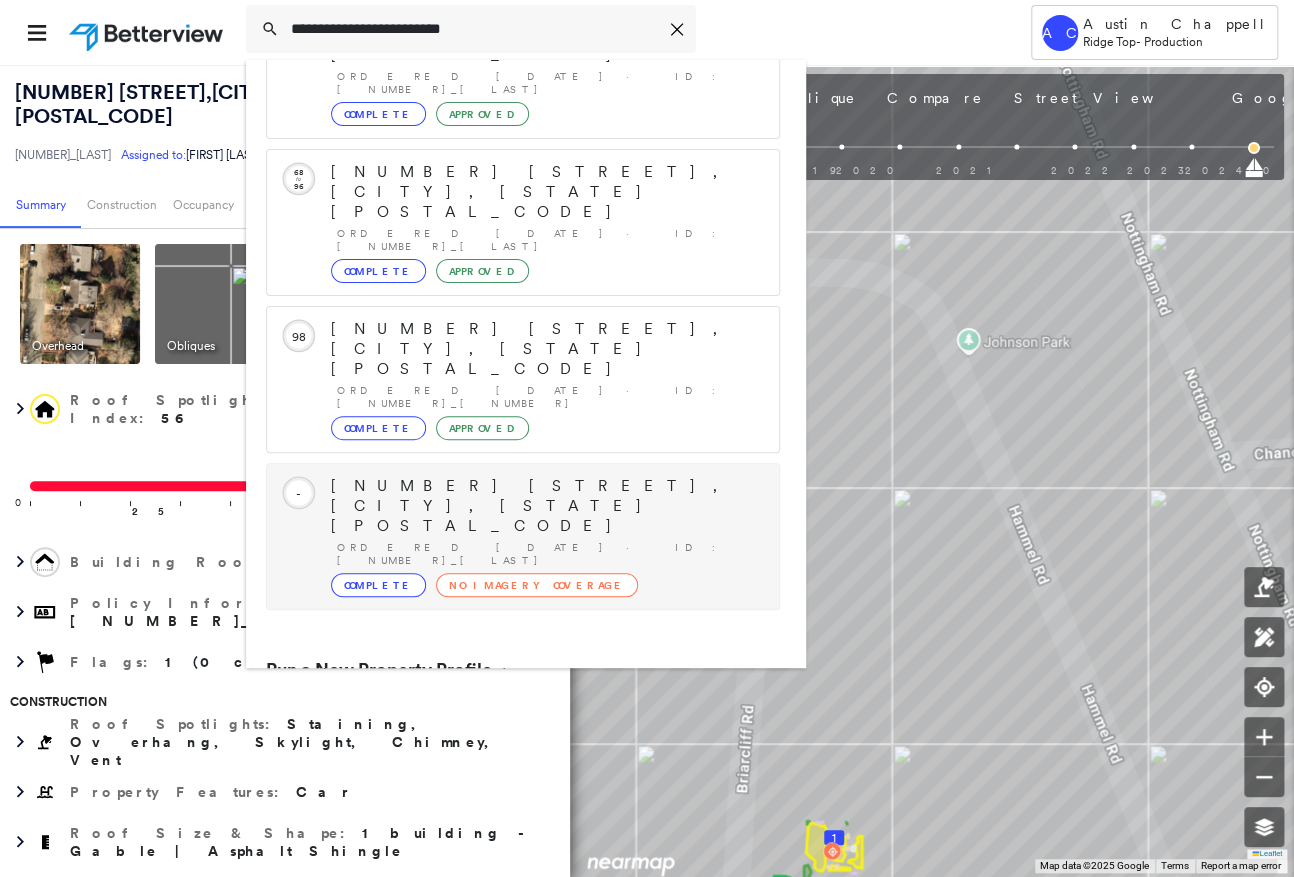 scroll, scrollTop: 160, scrollLeft: 0, axis: vertical 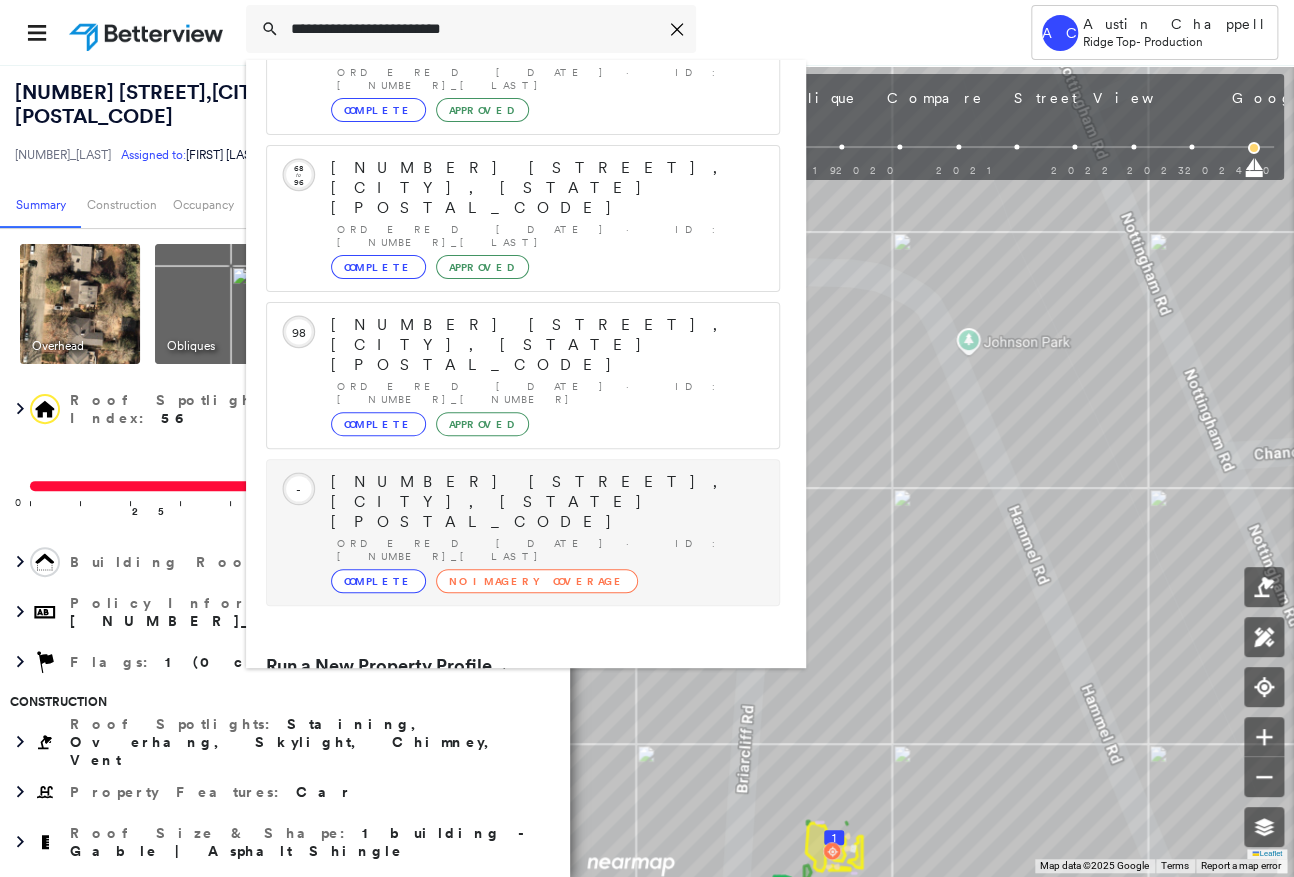 type on "**********" 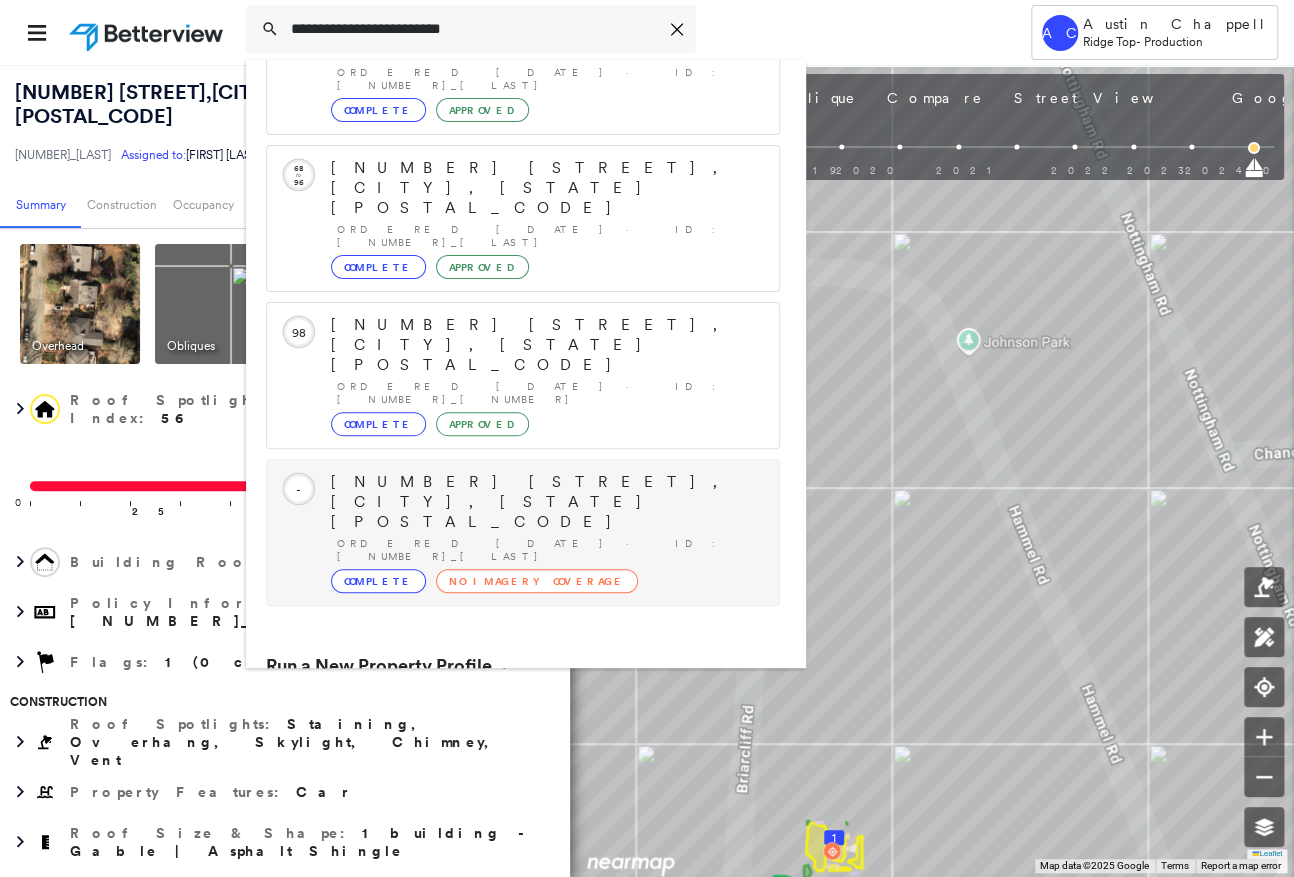 click on "[NUMBER] [STREET], [CITY], [STATE] Ordered [DATE] · ID: [NUMBER]_[LAST] Complete No Imagery Coverage" at bounding box center [545, 532] 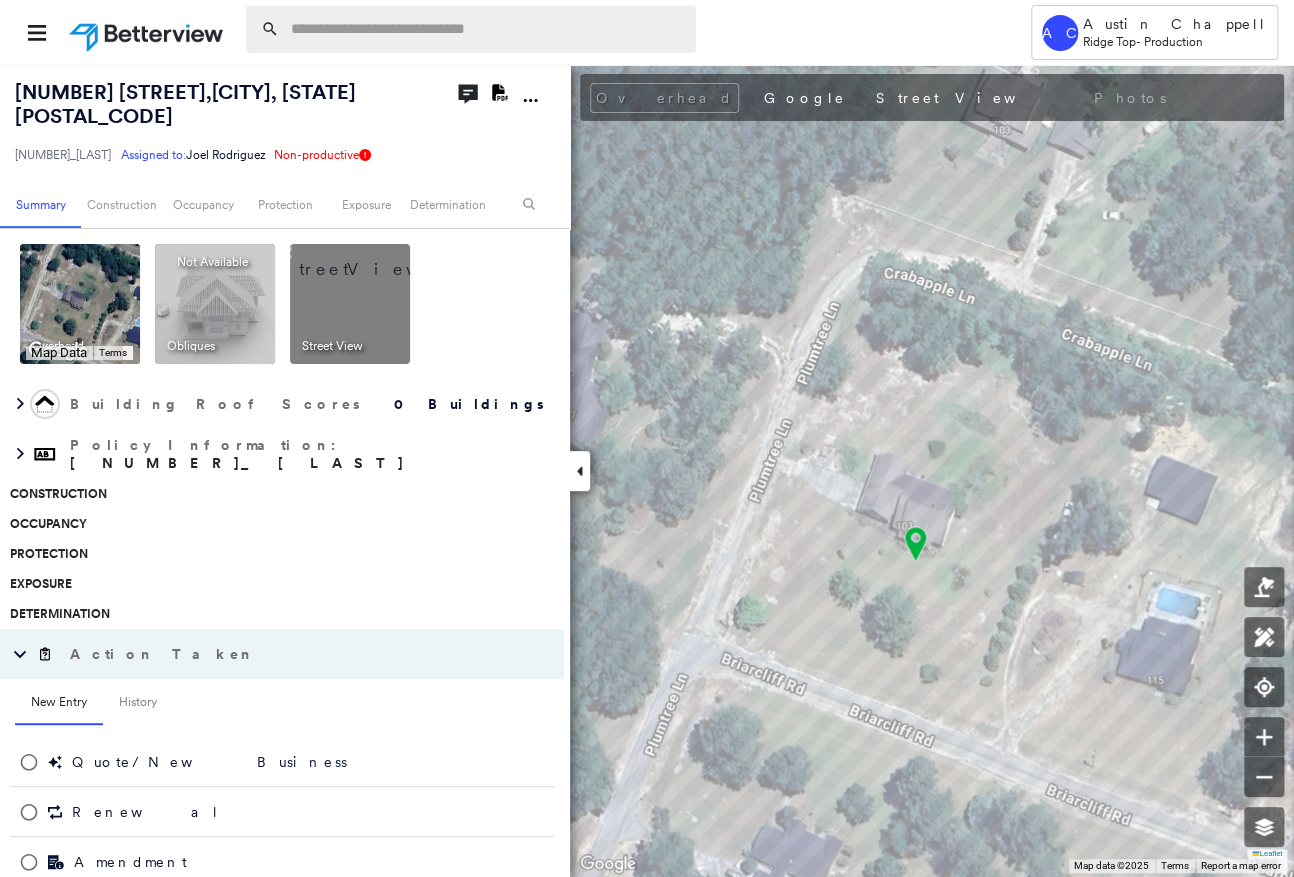 click at bounding box center [487, 29] 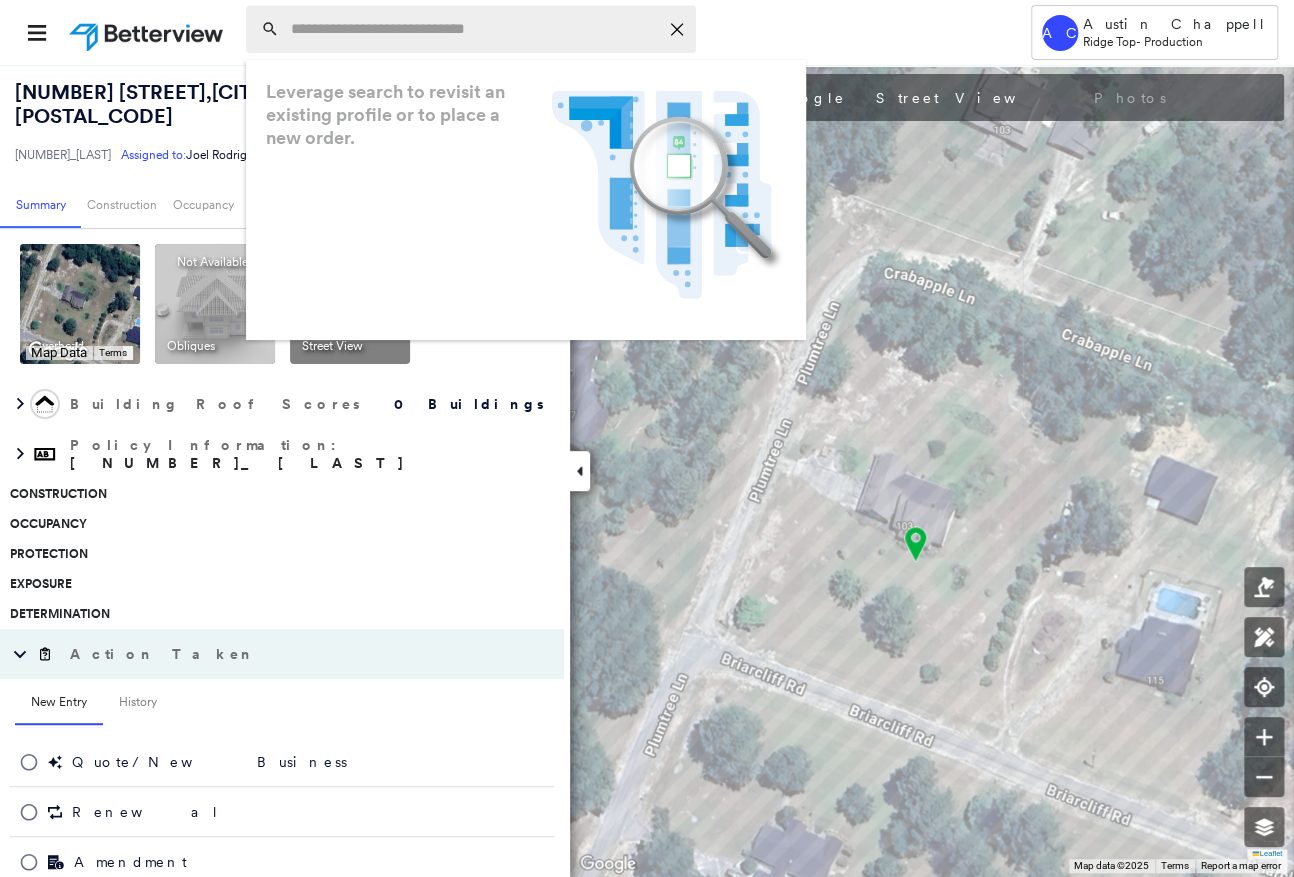 paste on "**********" 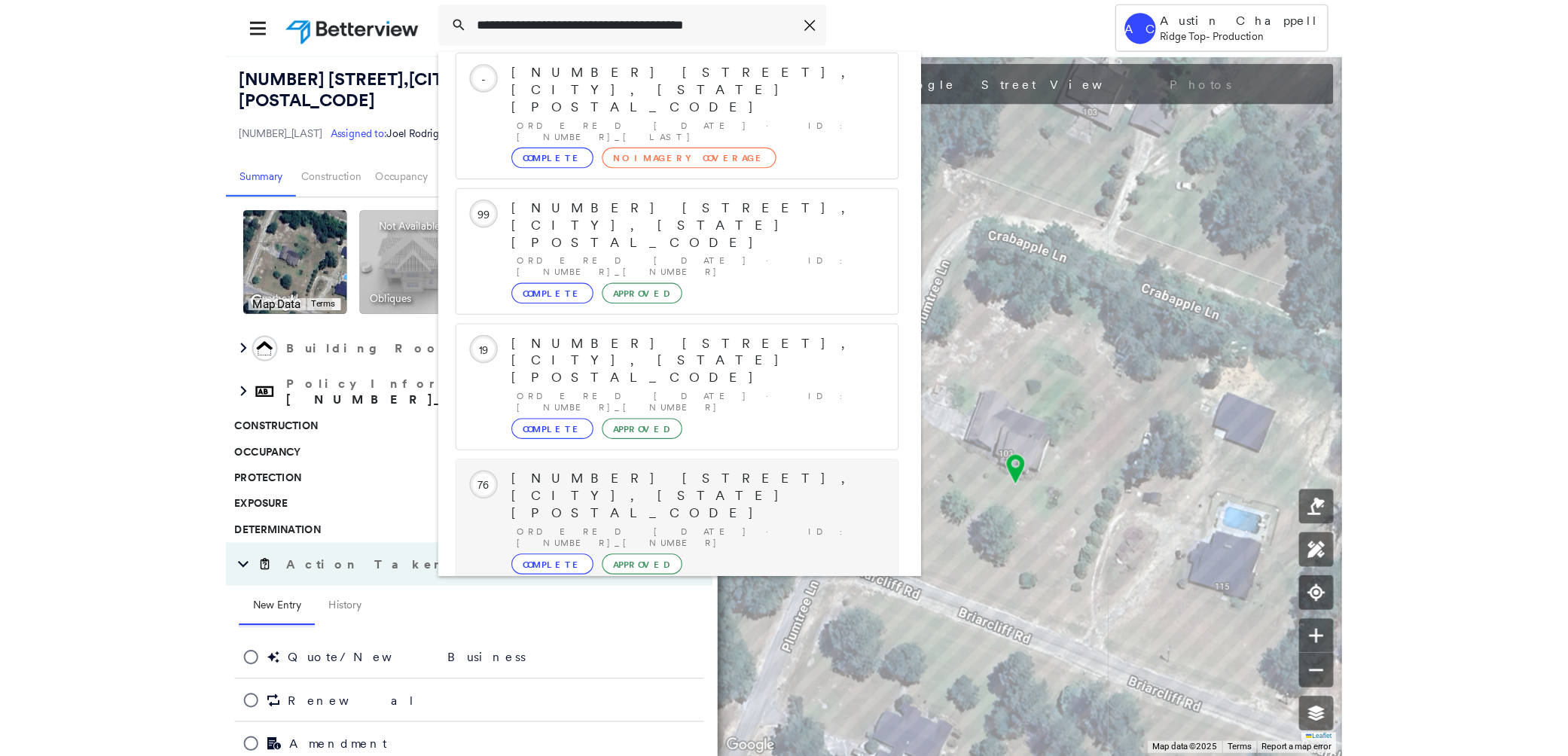 scroll, scrollTop: 190, scrollLeft: 0, axis: vertical 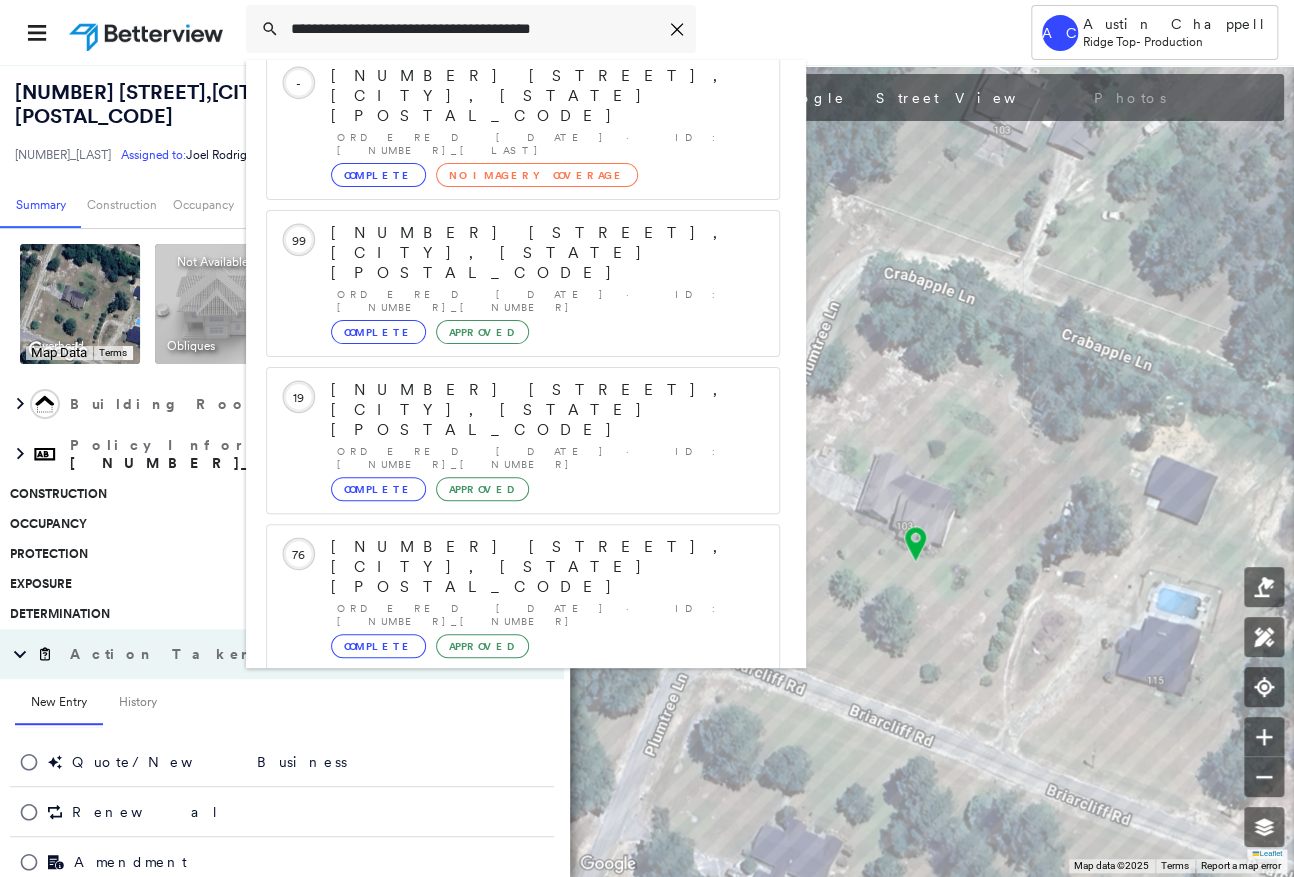 type on "**********" 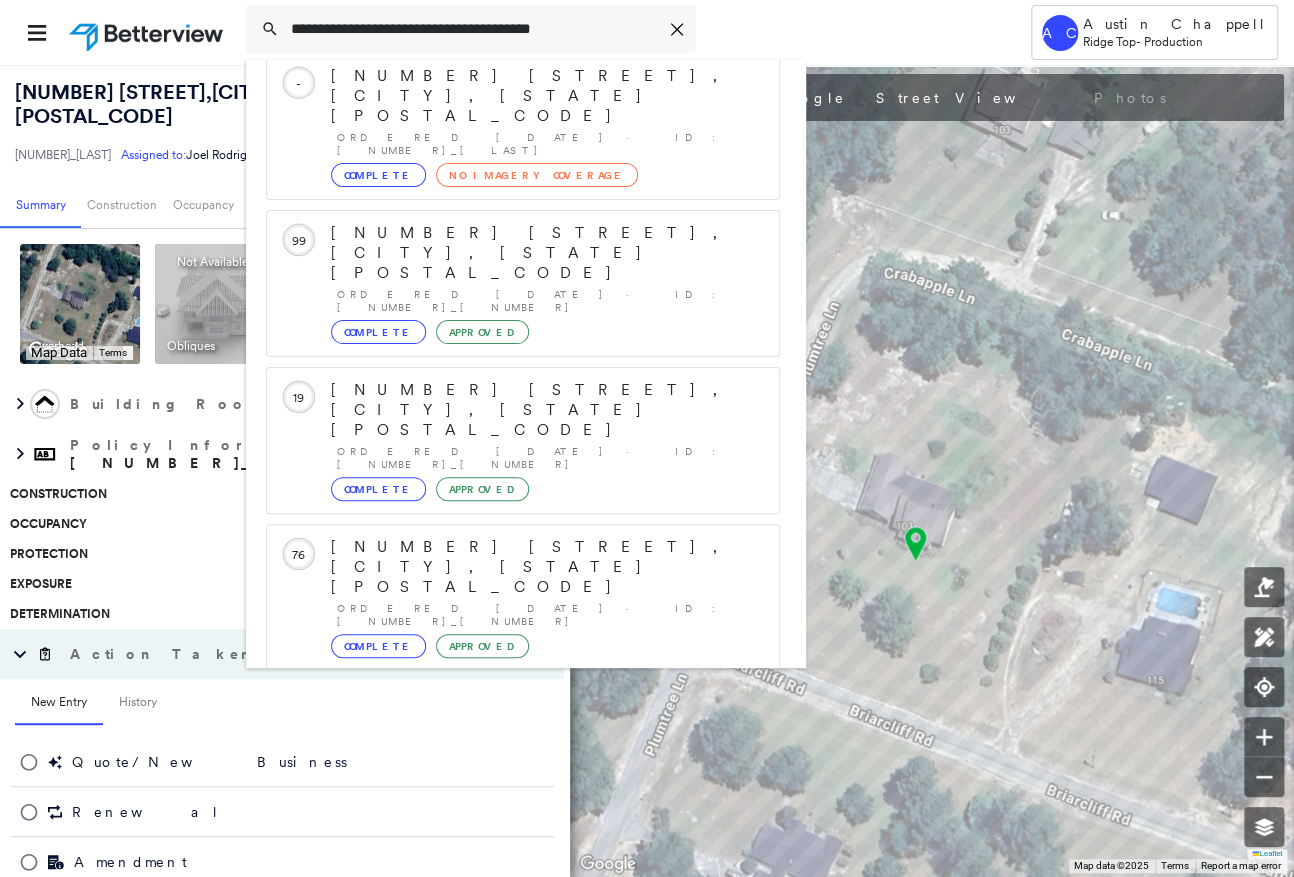 click on "[NUMBER] [STREET], [CITY], [STATE], [COUNTRY]" at bounding box center (501, 859) 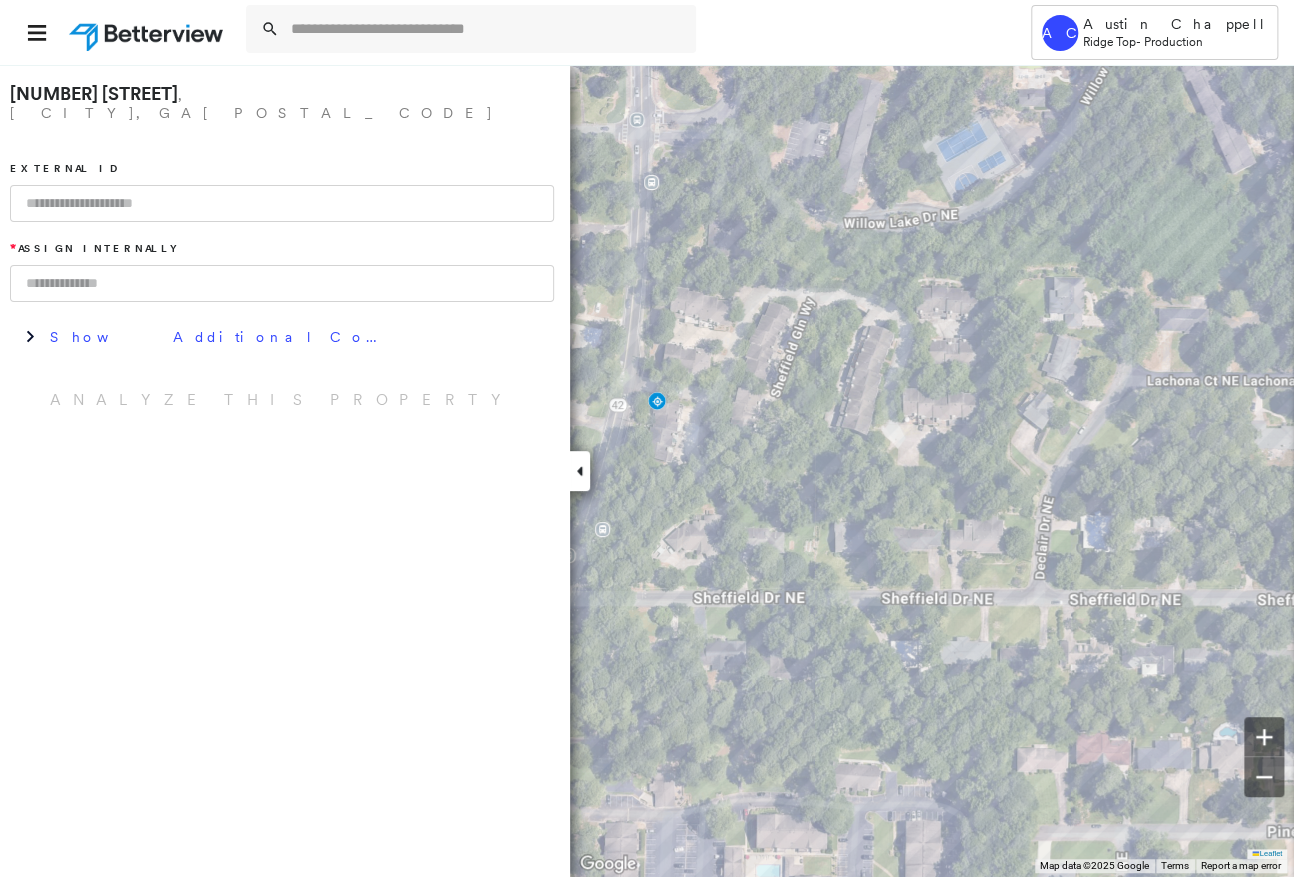 click on "[NUMBER] [STREET], [CITY], [STATE] External ID   * Assign Internally   Show Additional Company Data Analyze This Property" at bounding box center (285, 470) 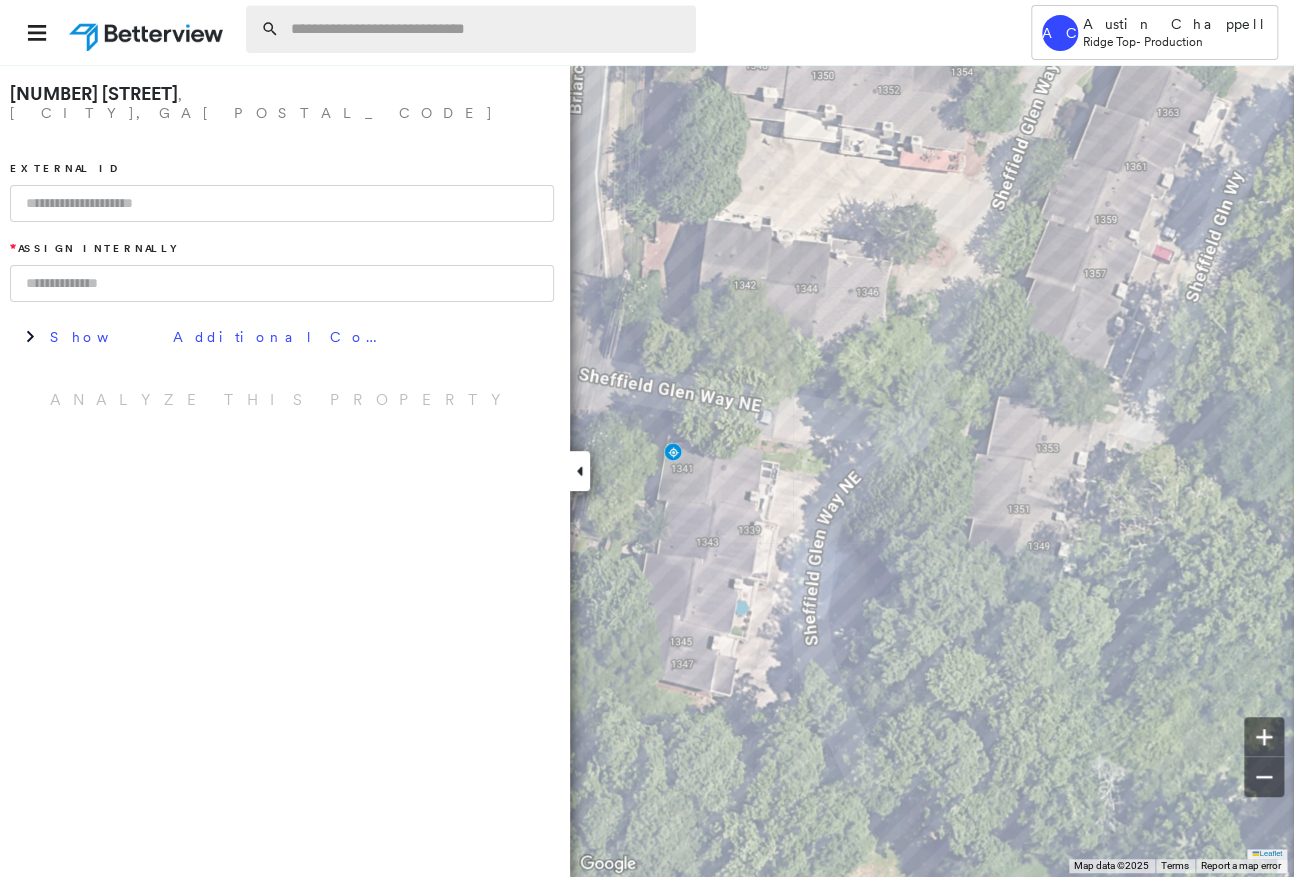 click at bounding box center [487, 29] 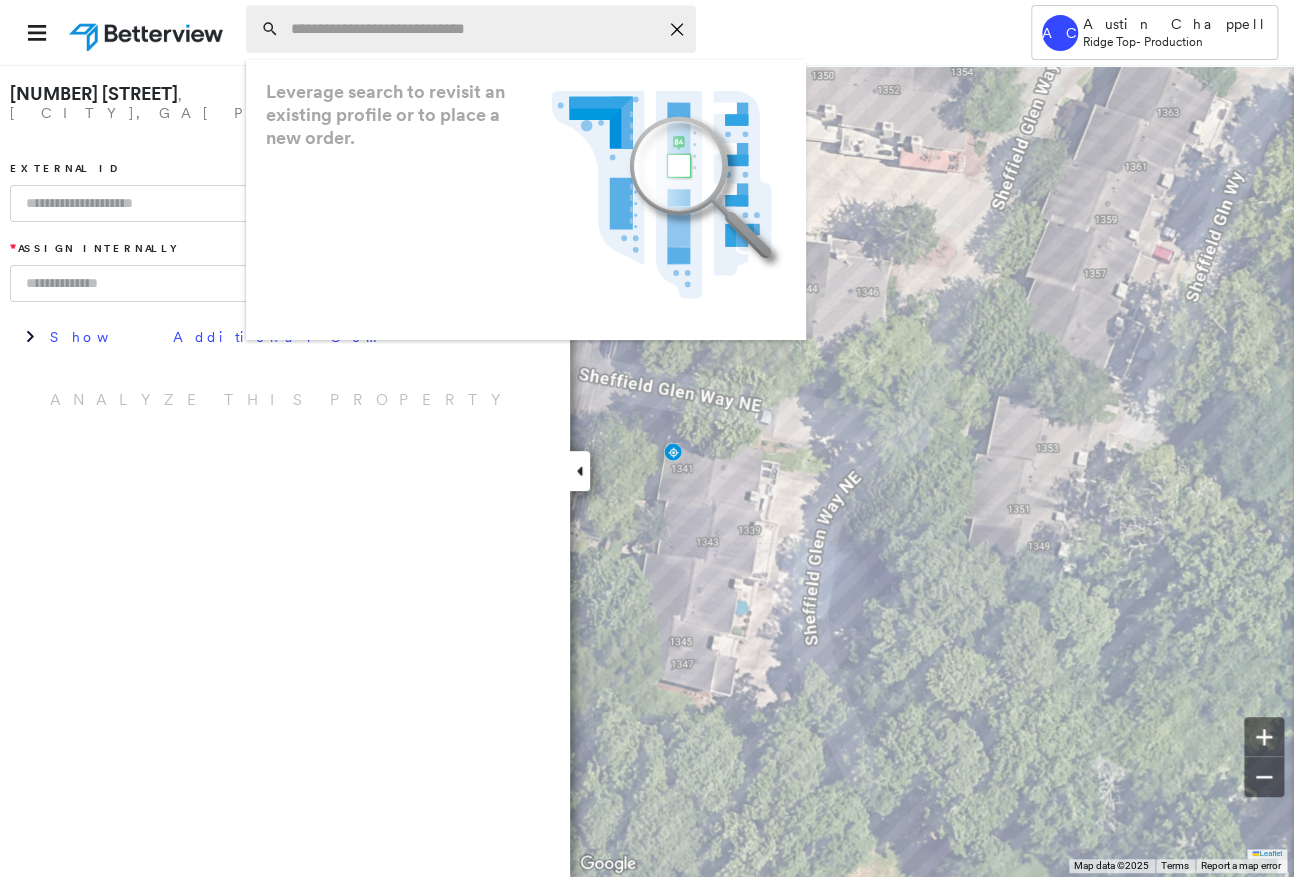 paste on "**********" 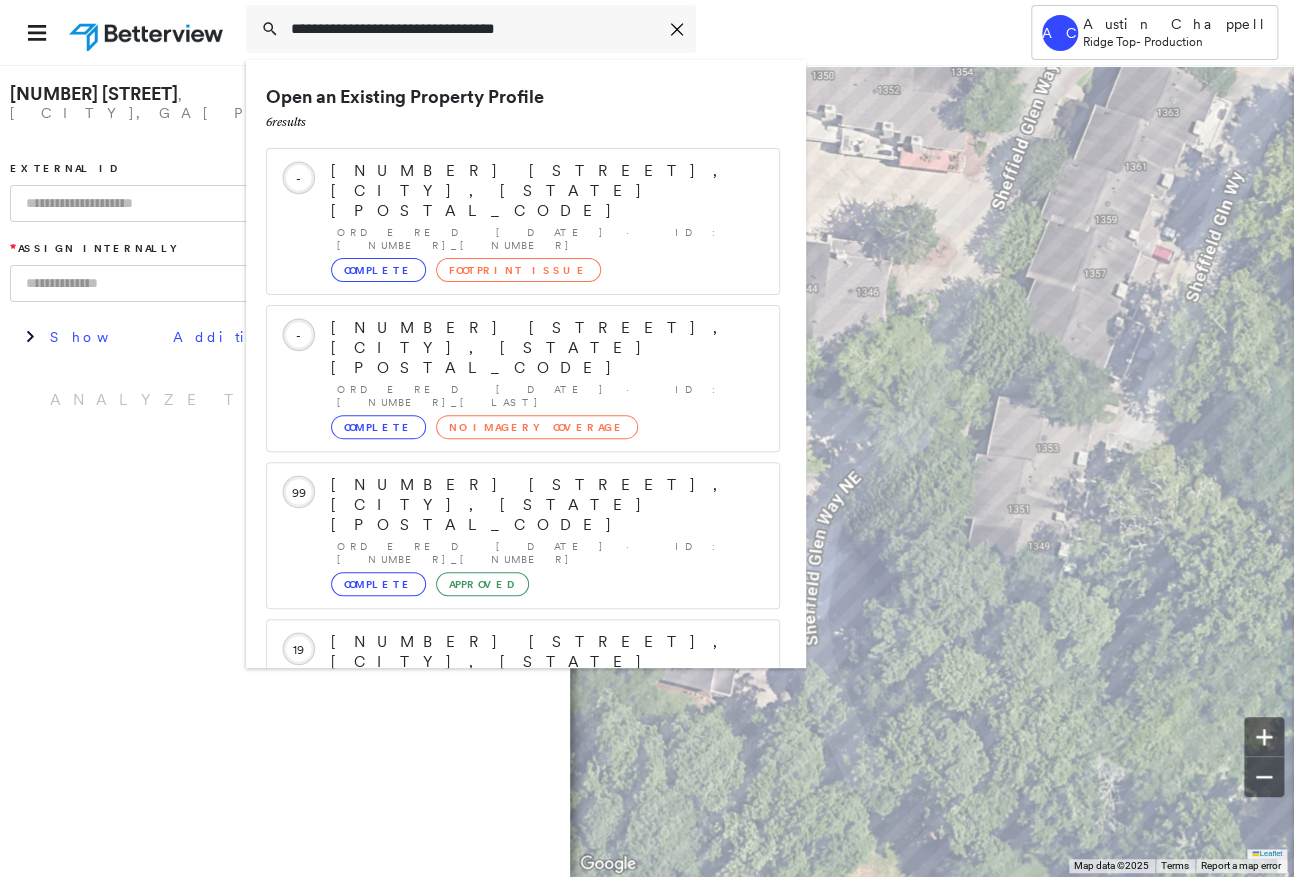 type on "**********" 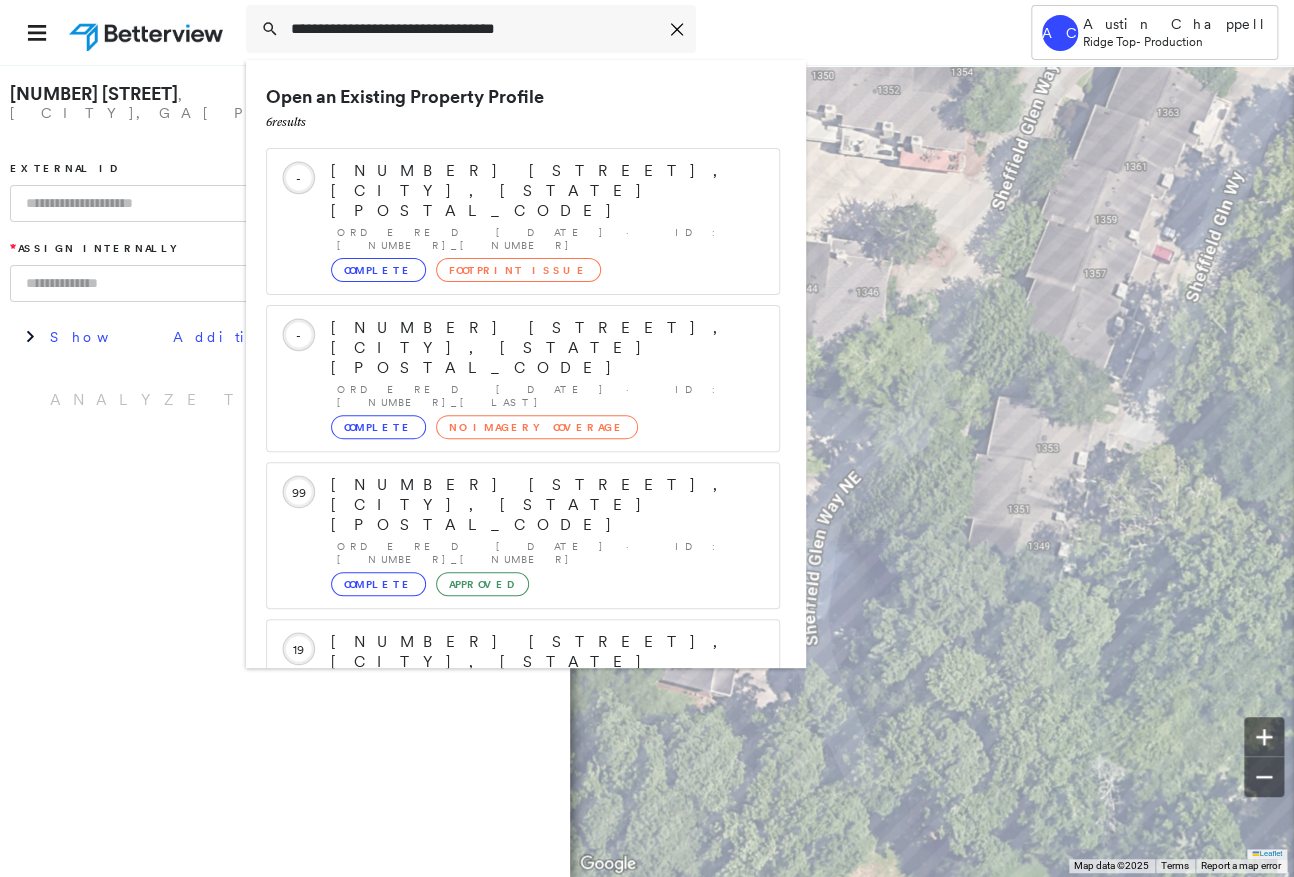 click on "[NUMBER] [STREET], [CITY], [STATE] External ID   * Assign Internally   Show Additional Company Data Analyze This Property" at bounding box center [285, 470] 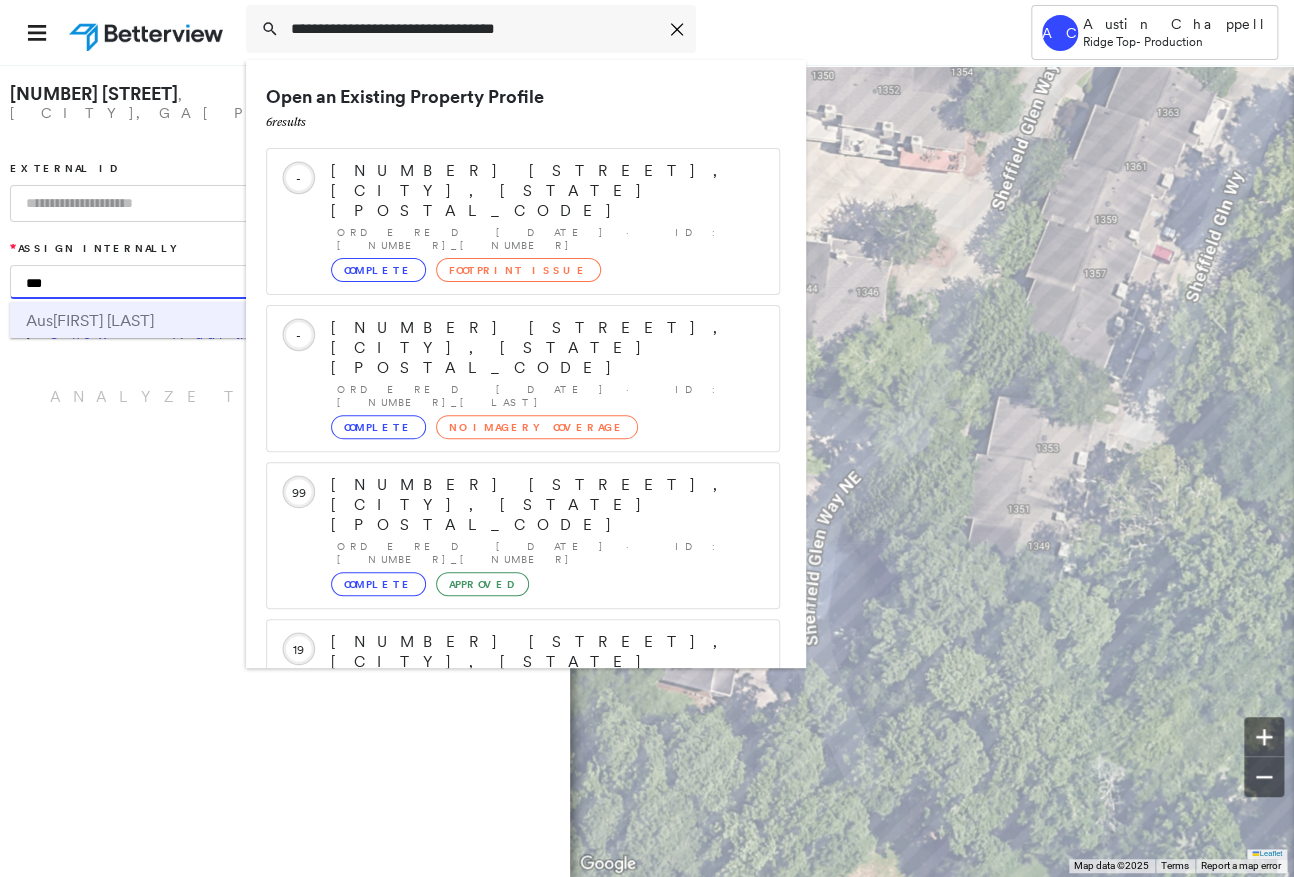type on "***" 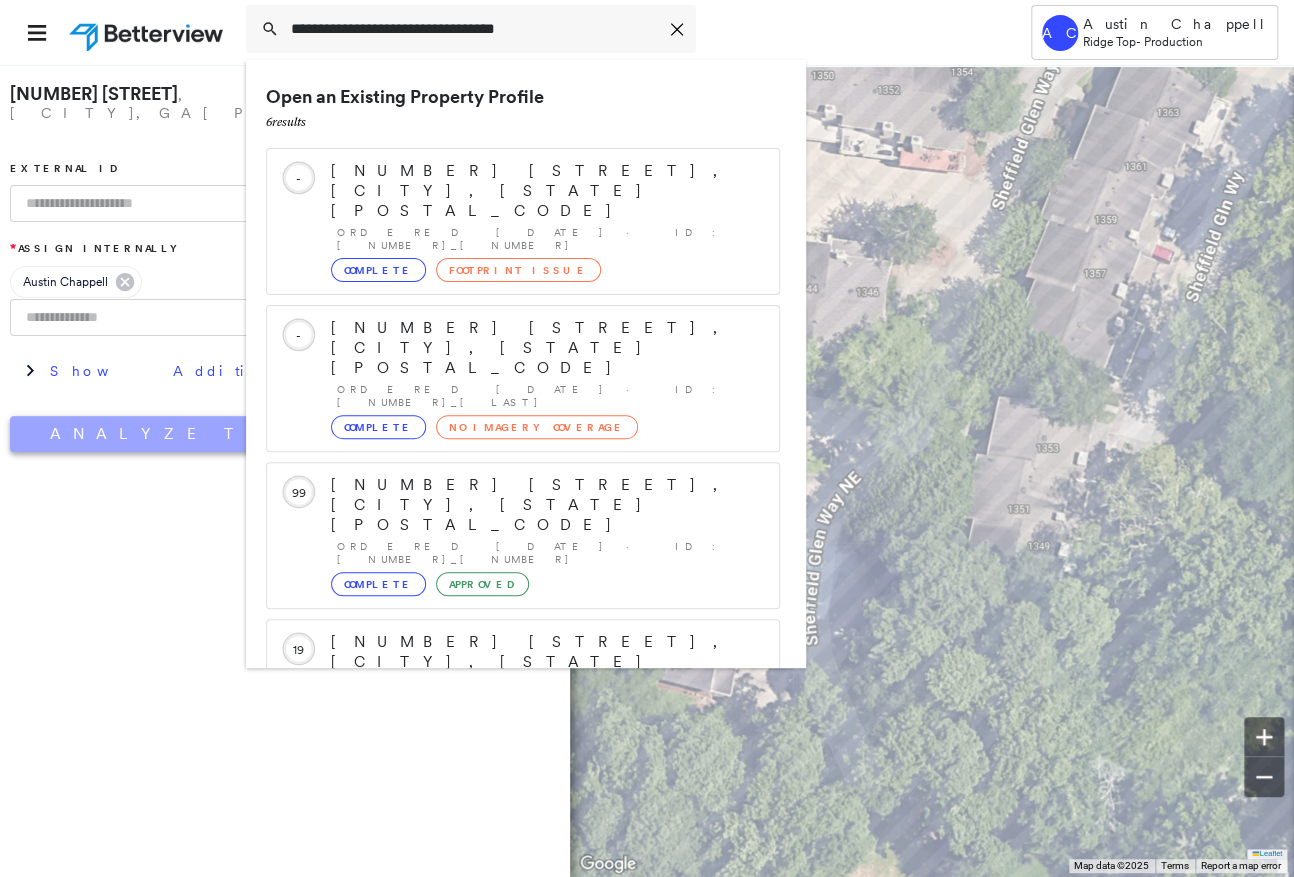 click on "Analyze This Property" at bounding box center (282, 434) 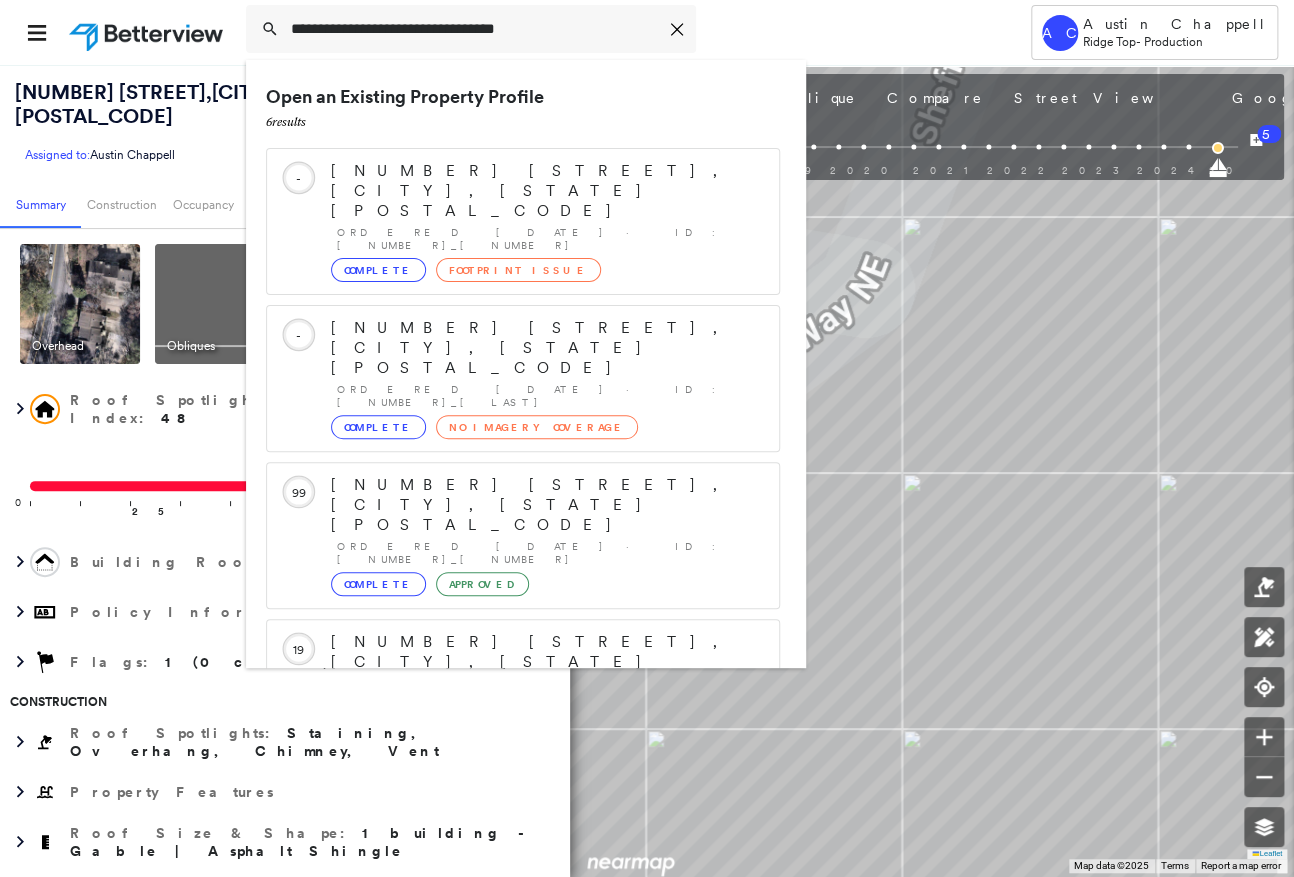 click on "**********" at bounding box center [594, 32] 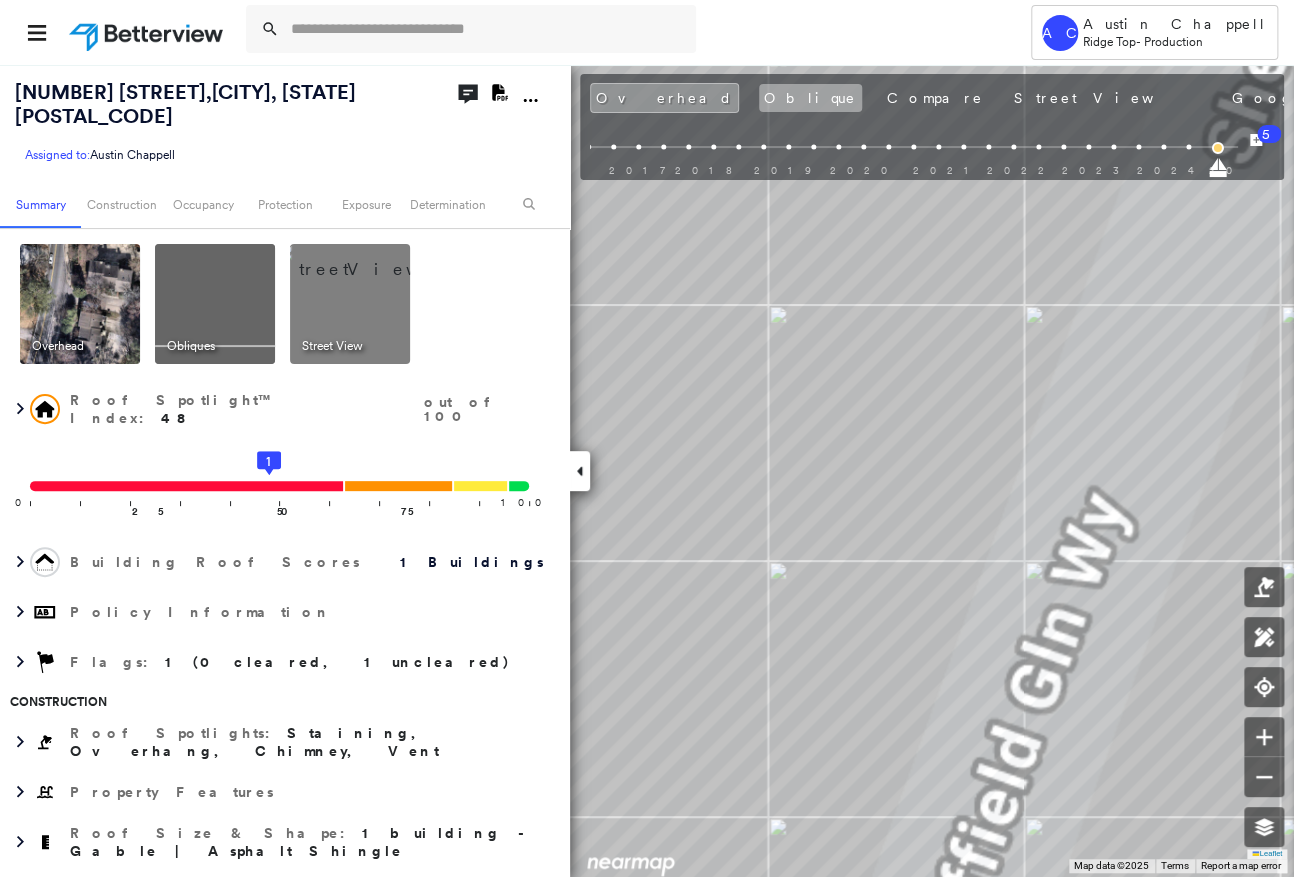 click on "Oblique" at bounding box center [810, 98] 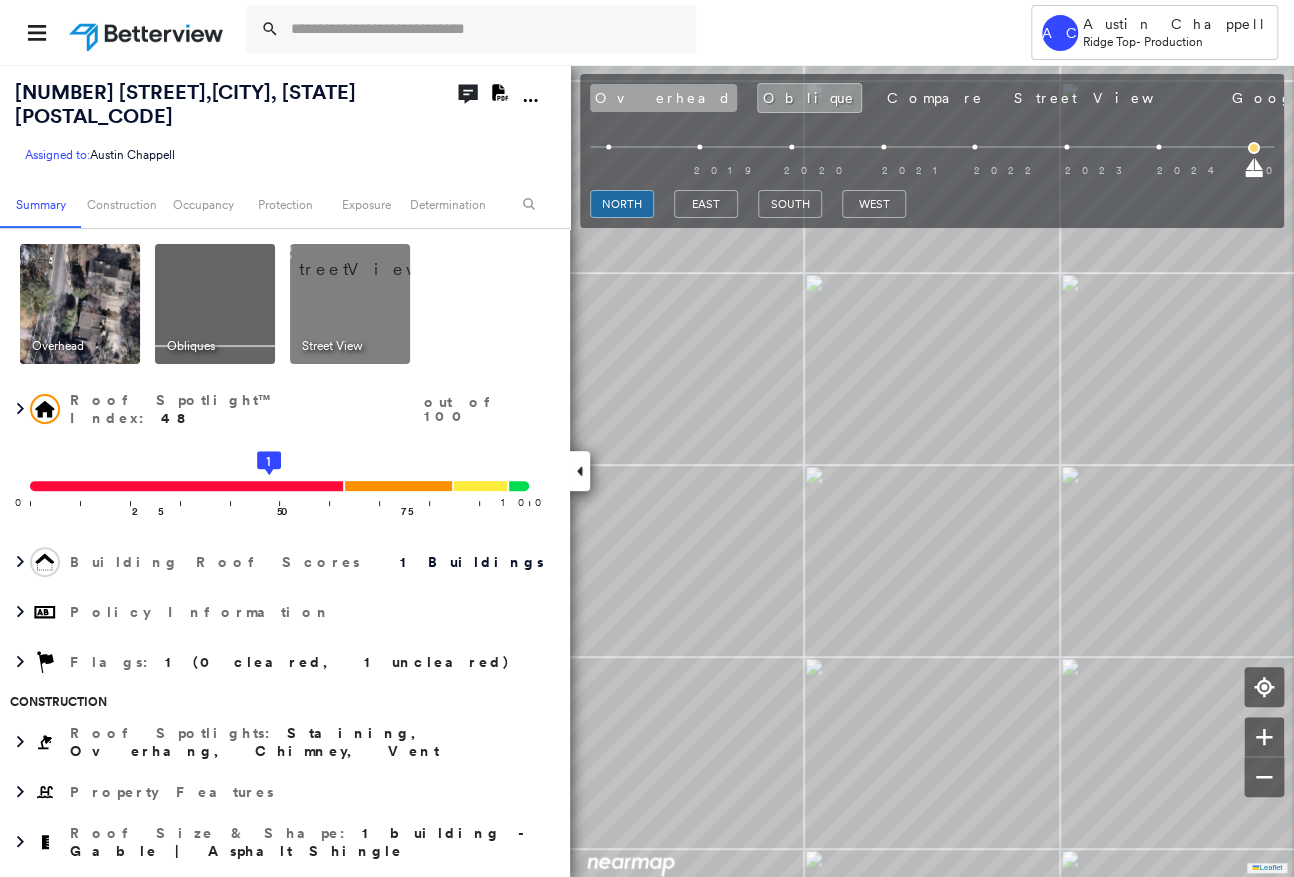 click on "Overhead" at bounding box center (663, 98) 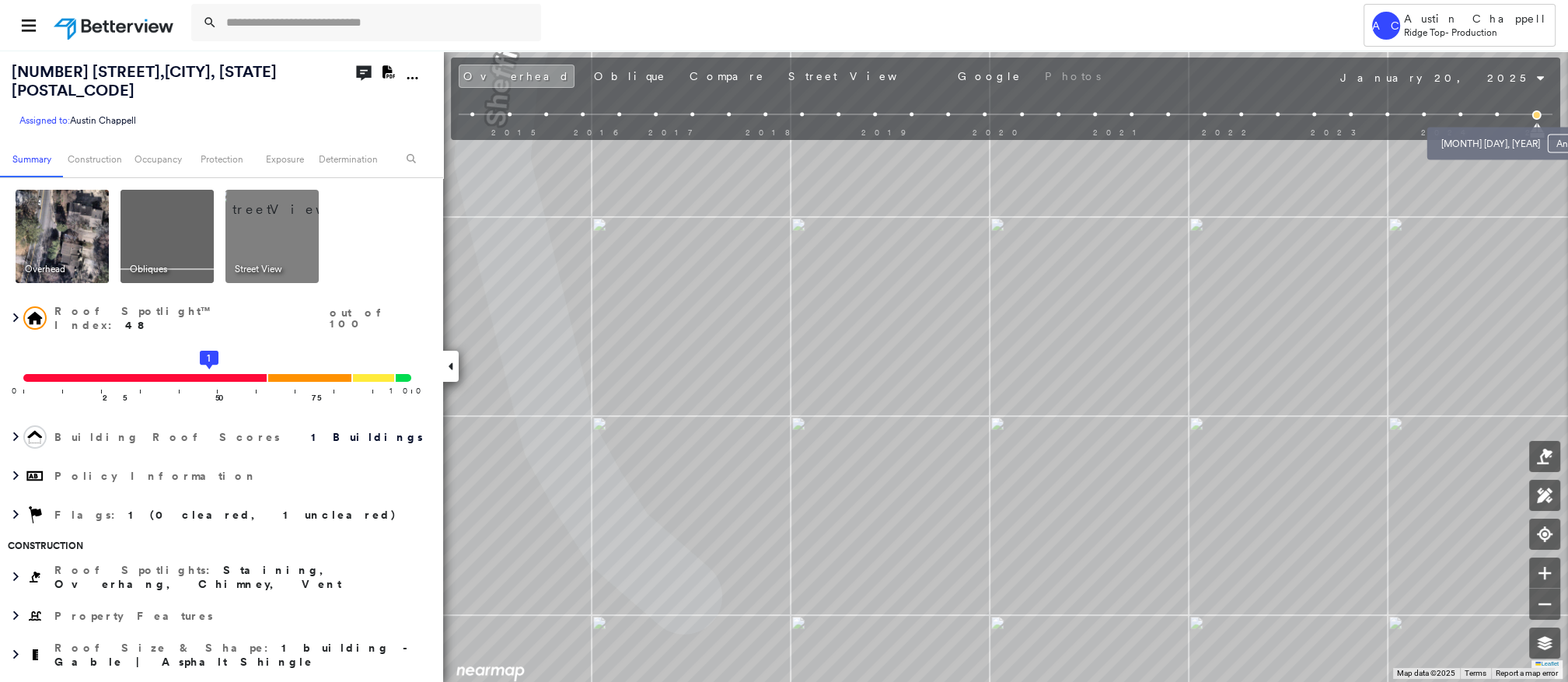 click at bounding box center [1497, 114] 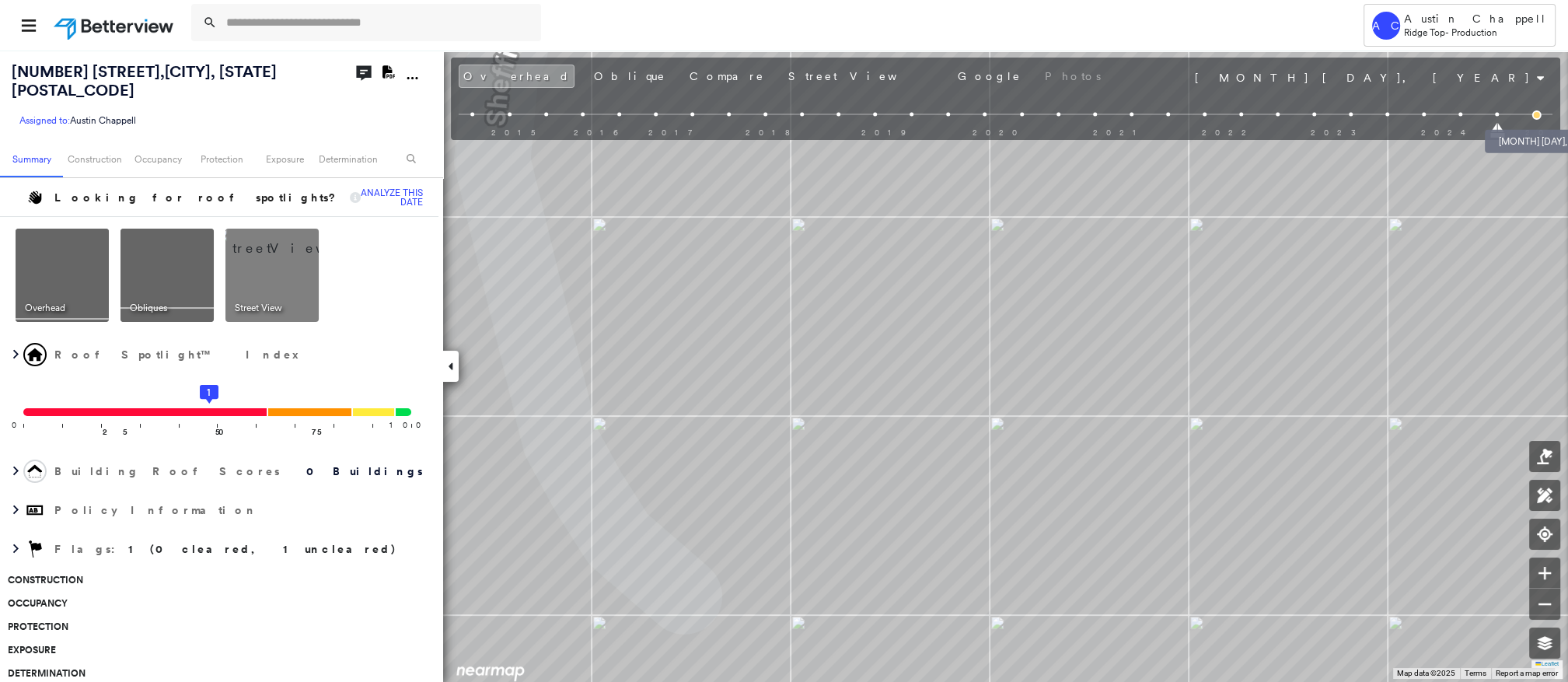 click at bounding box center [1537, 115] 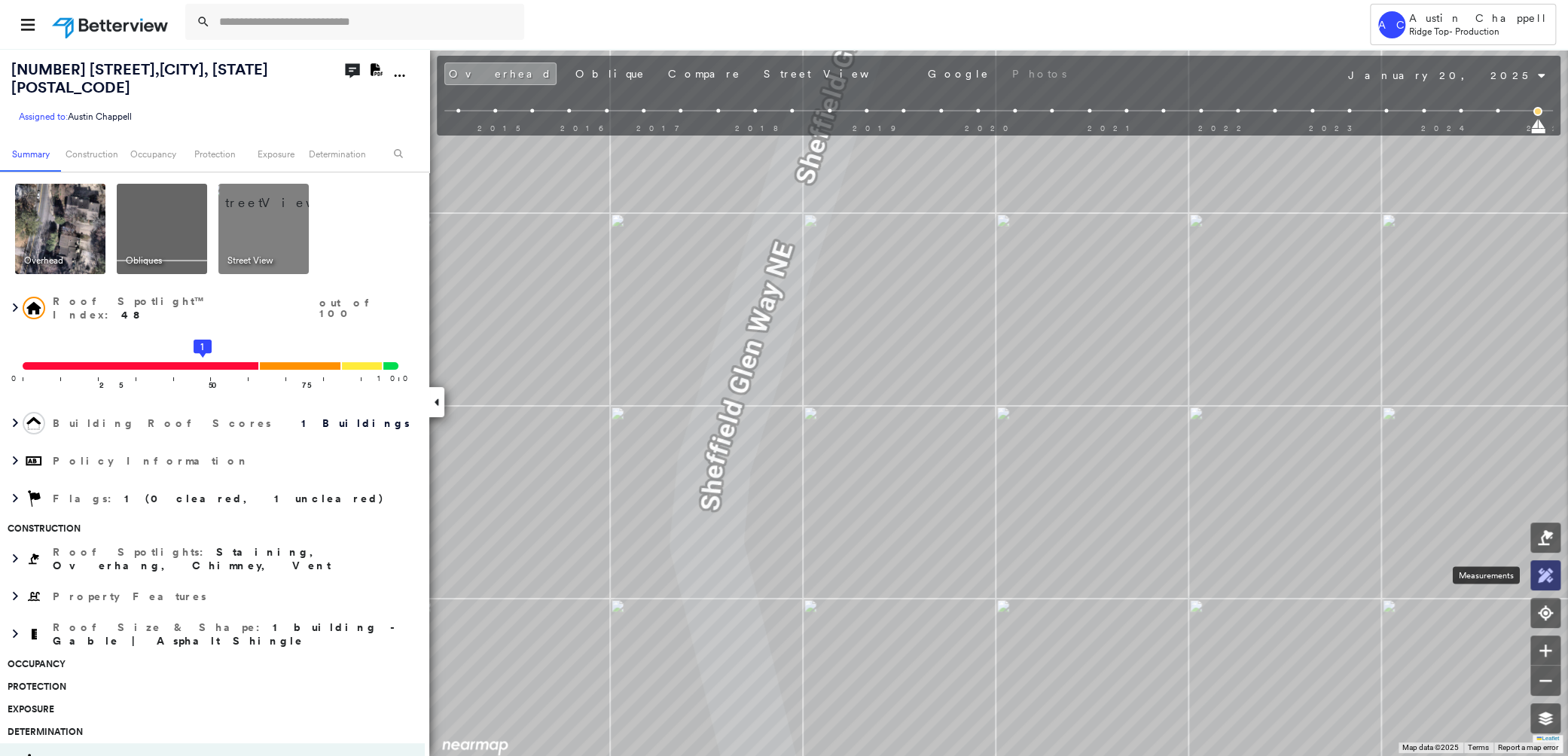 click at bounding box center [1545, 575] 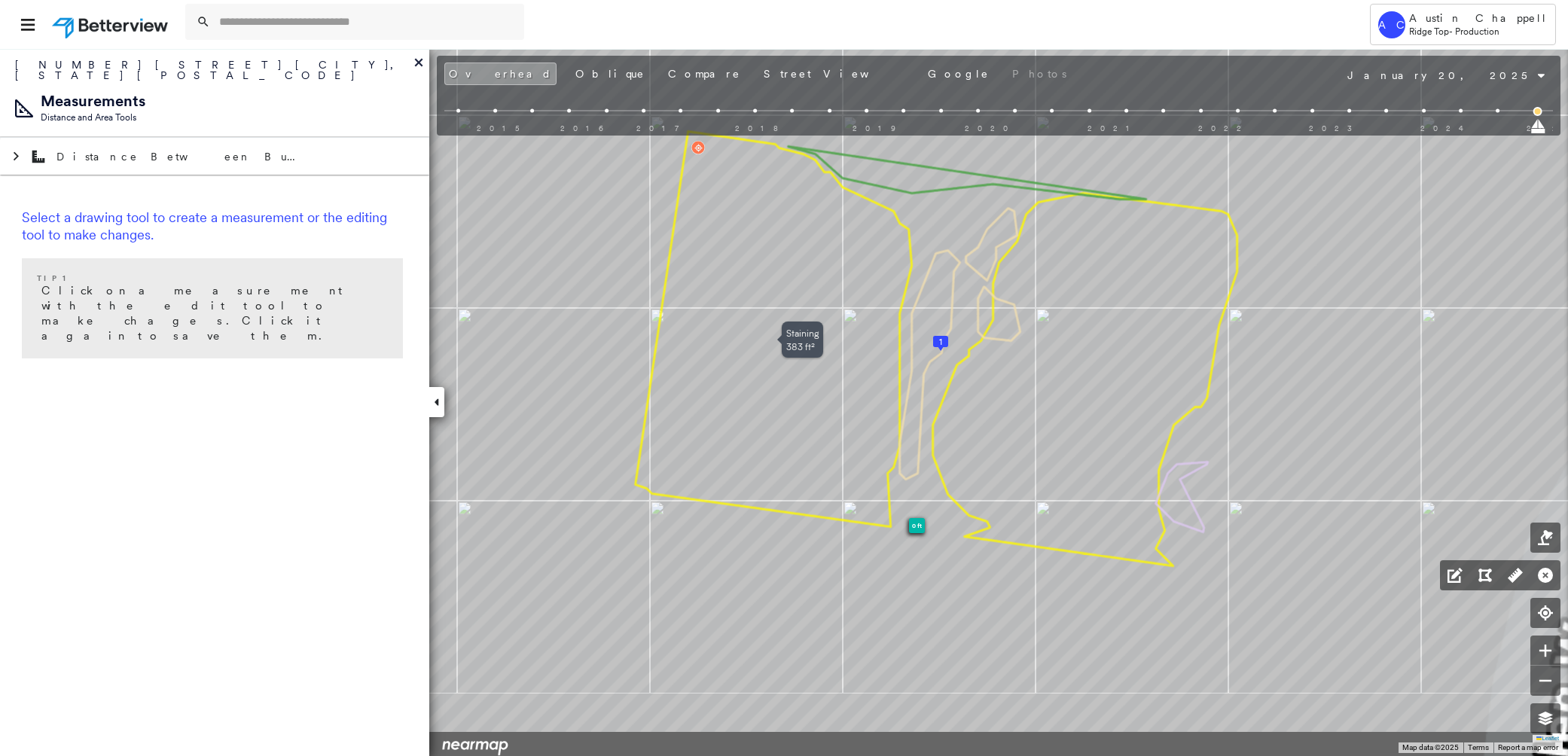 scroll, scrollTop: 0, scrollLeft: 0, axis: both 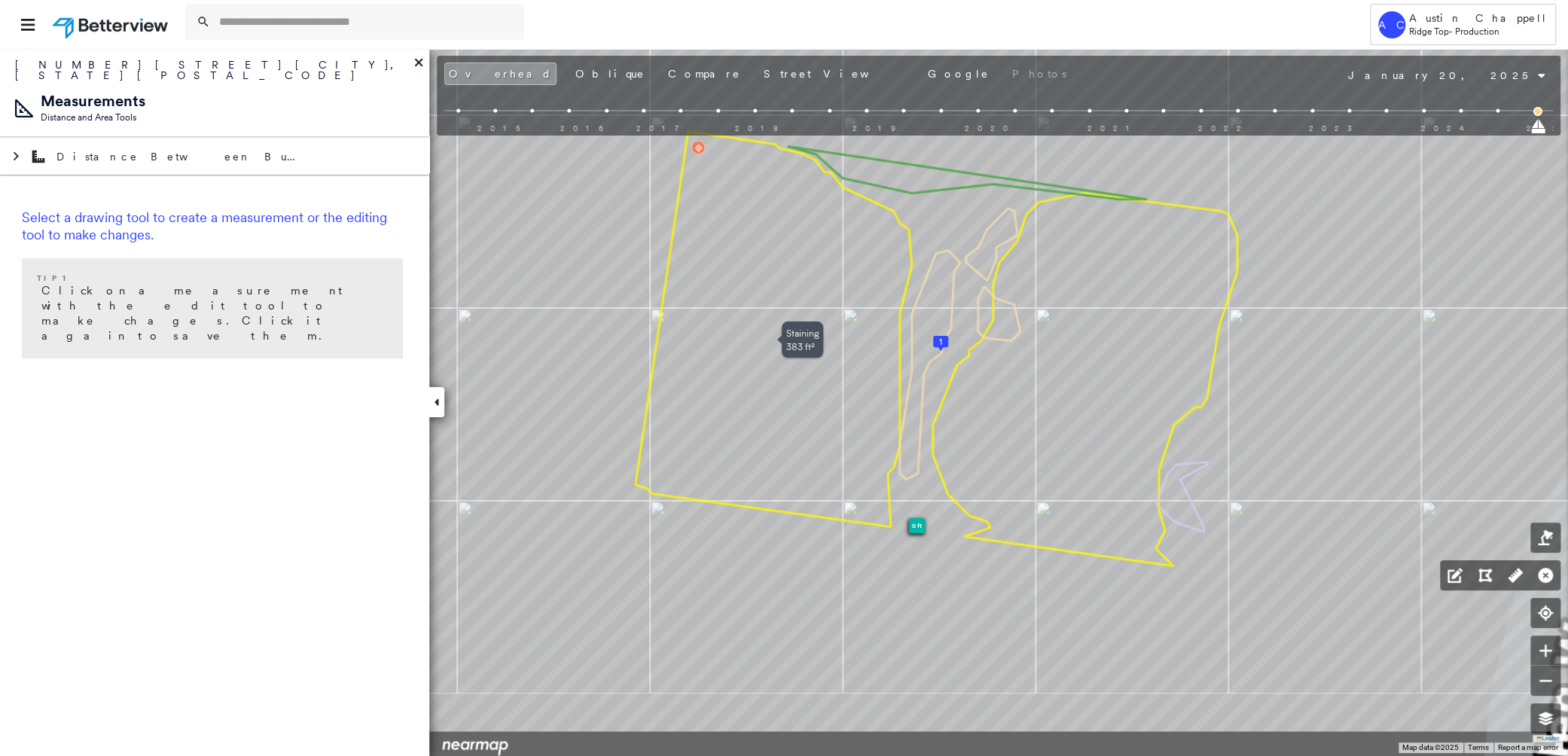 click 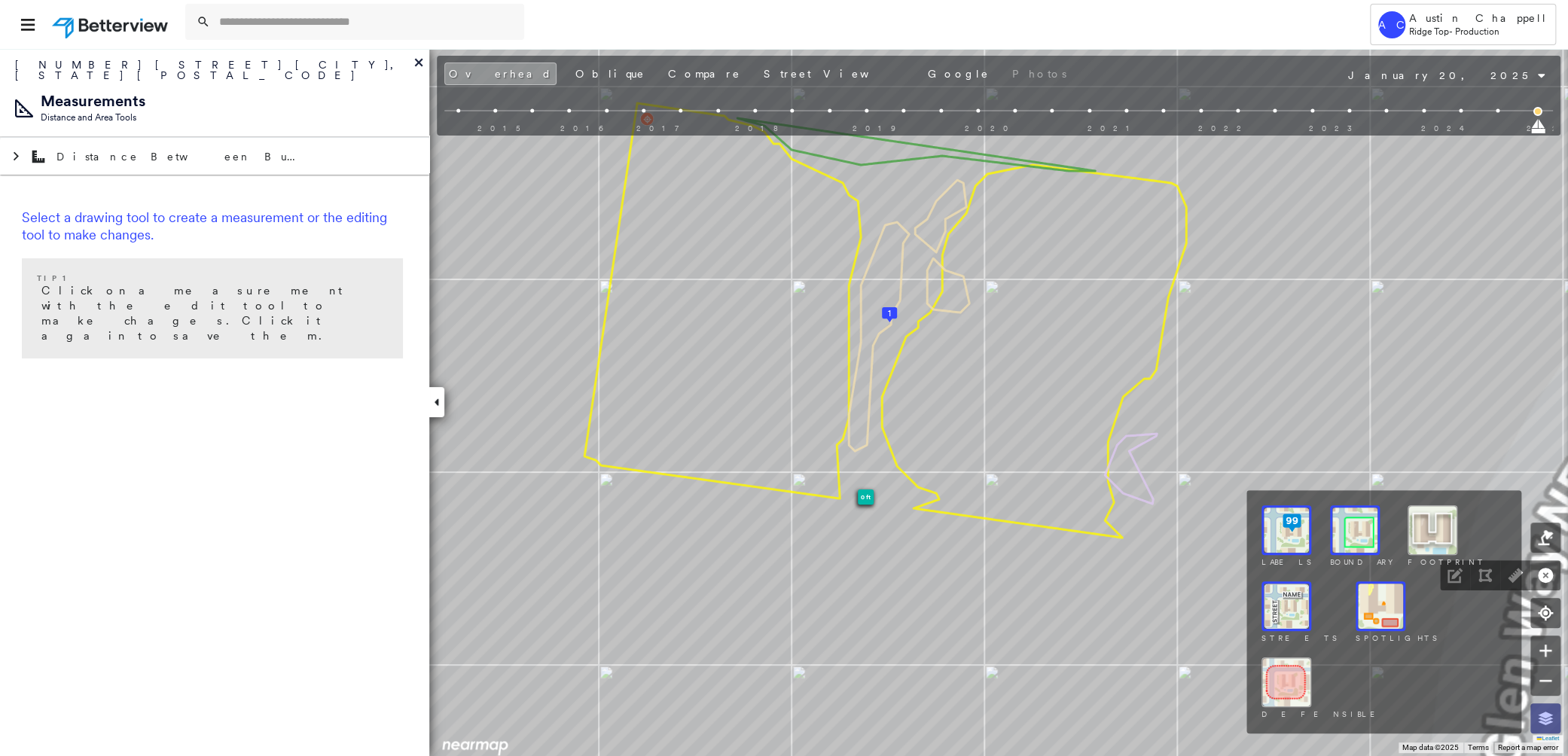 drag, startPoint x: 1542, startPoint y: 722, endPoint x: 1274, endPoint y: 660, distance: 275.07817 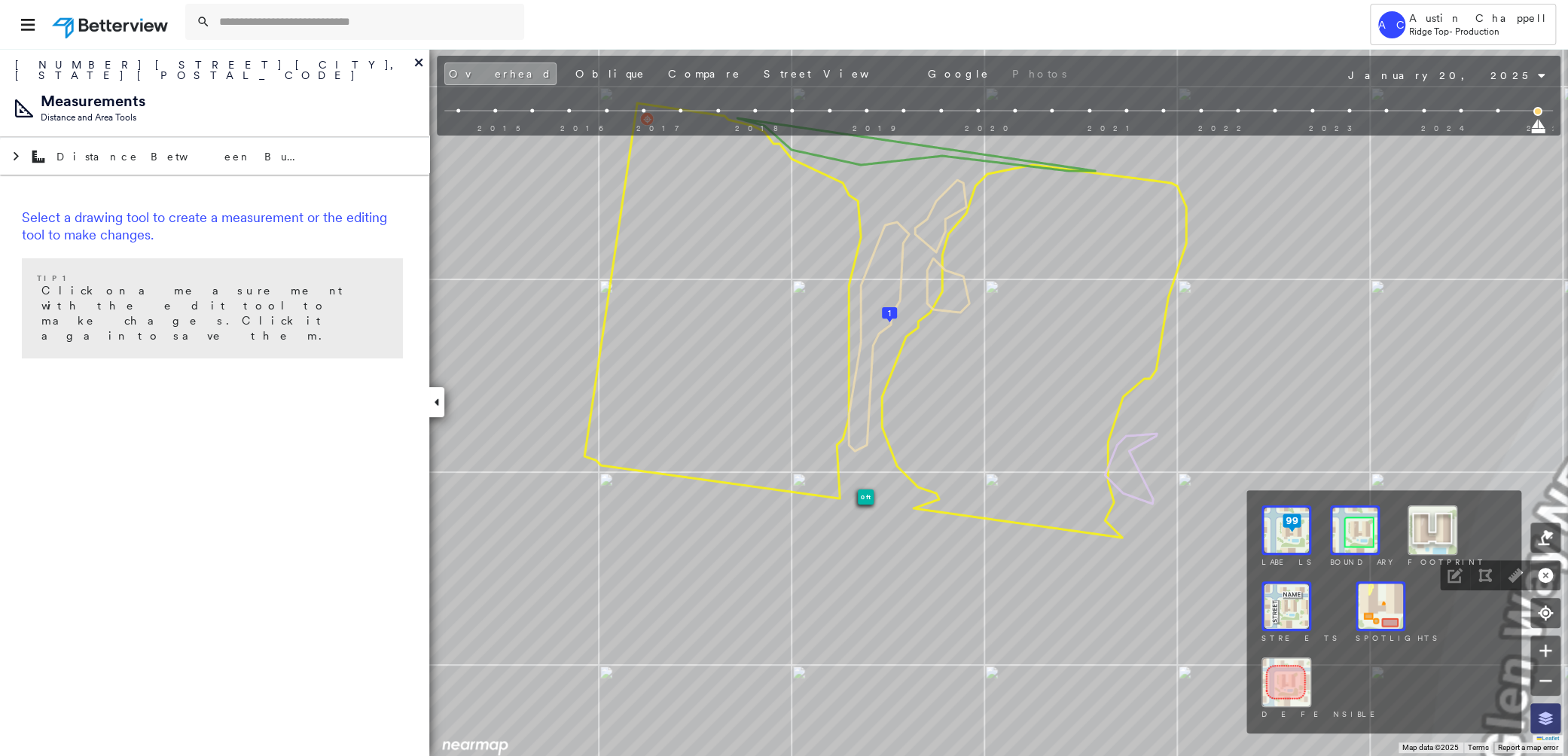click 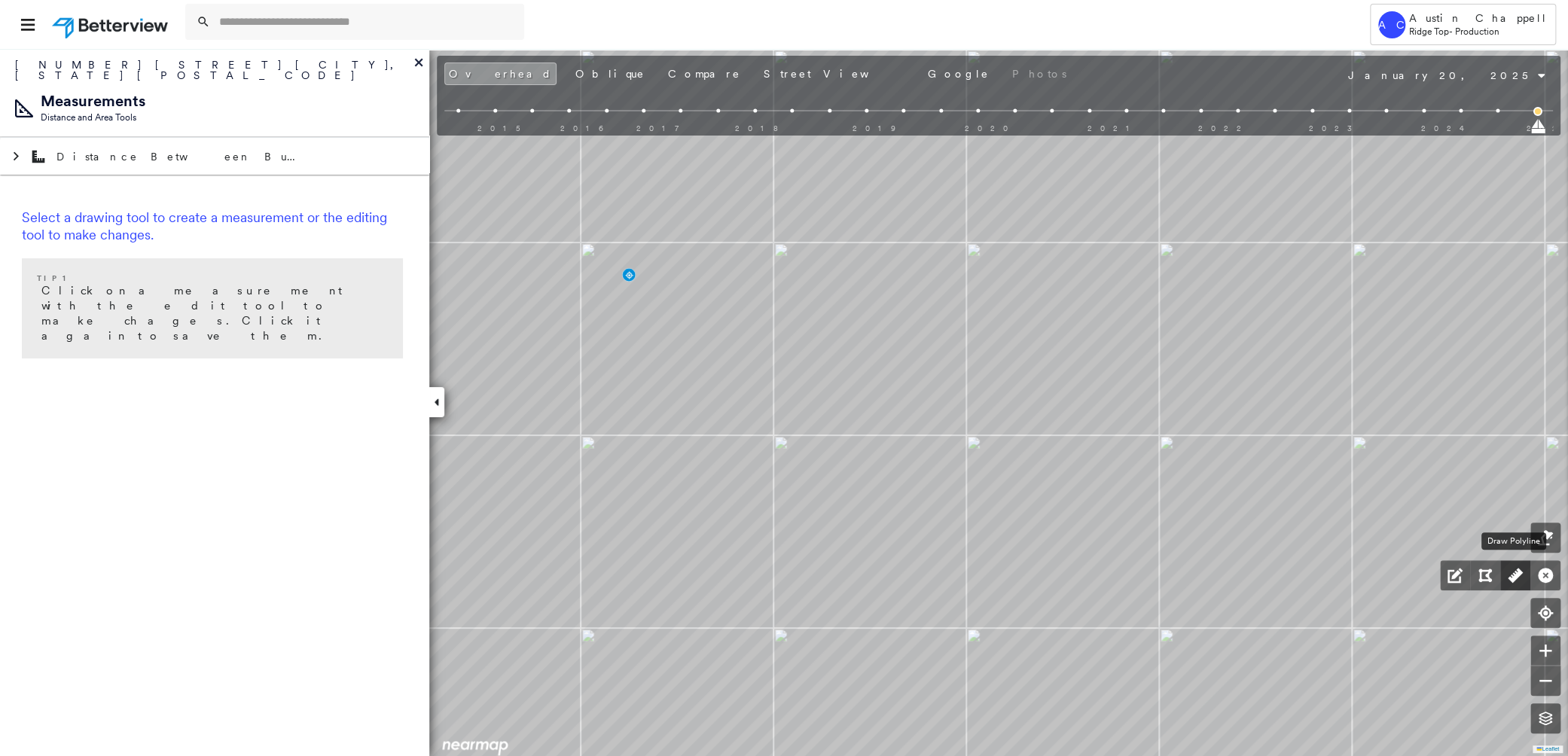 click 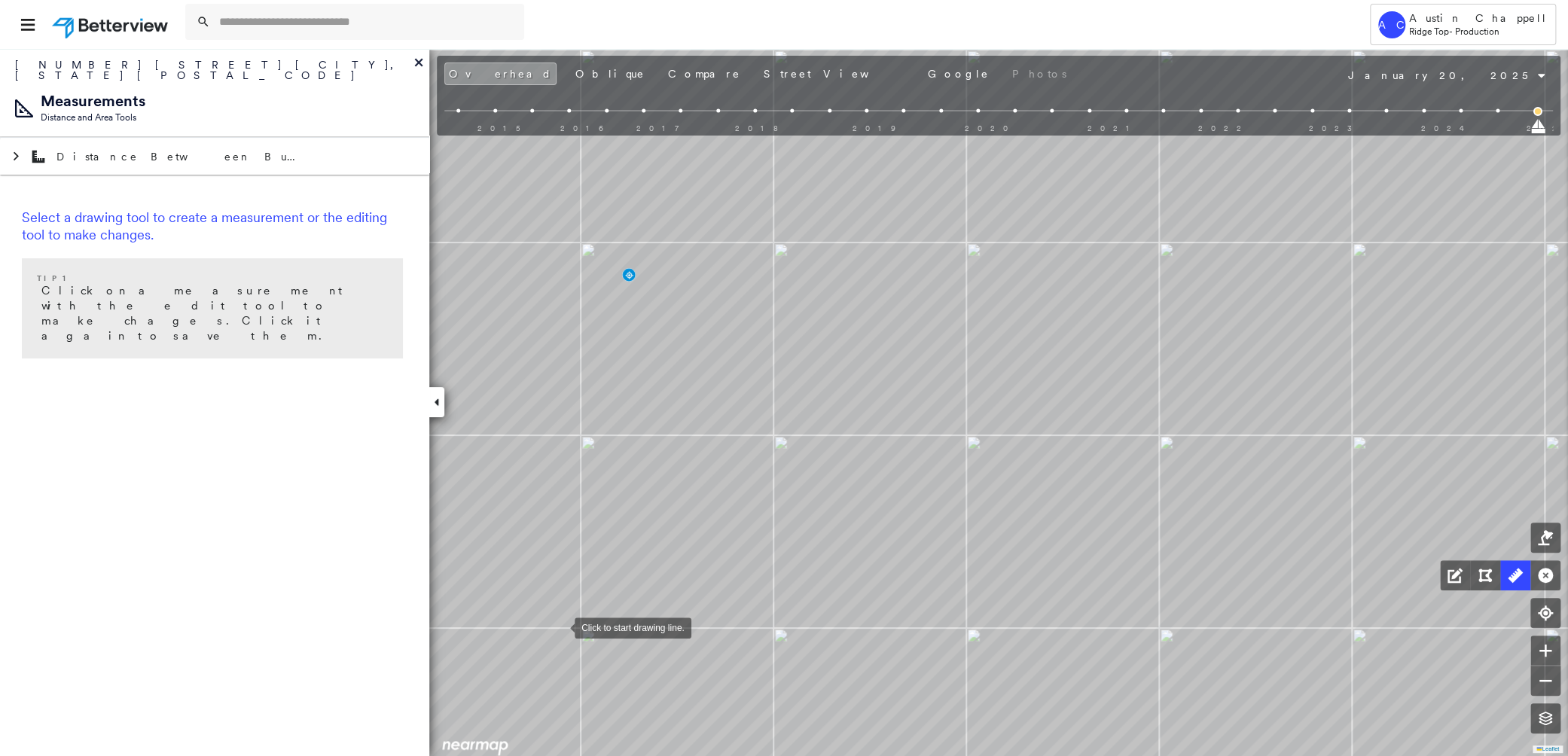 click at bounding box center (560, 626) 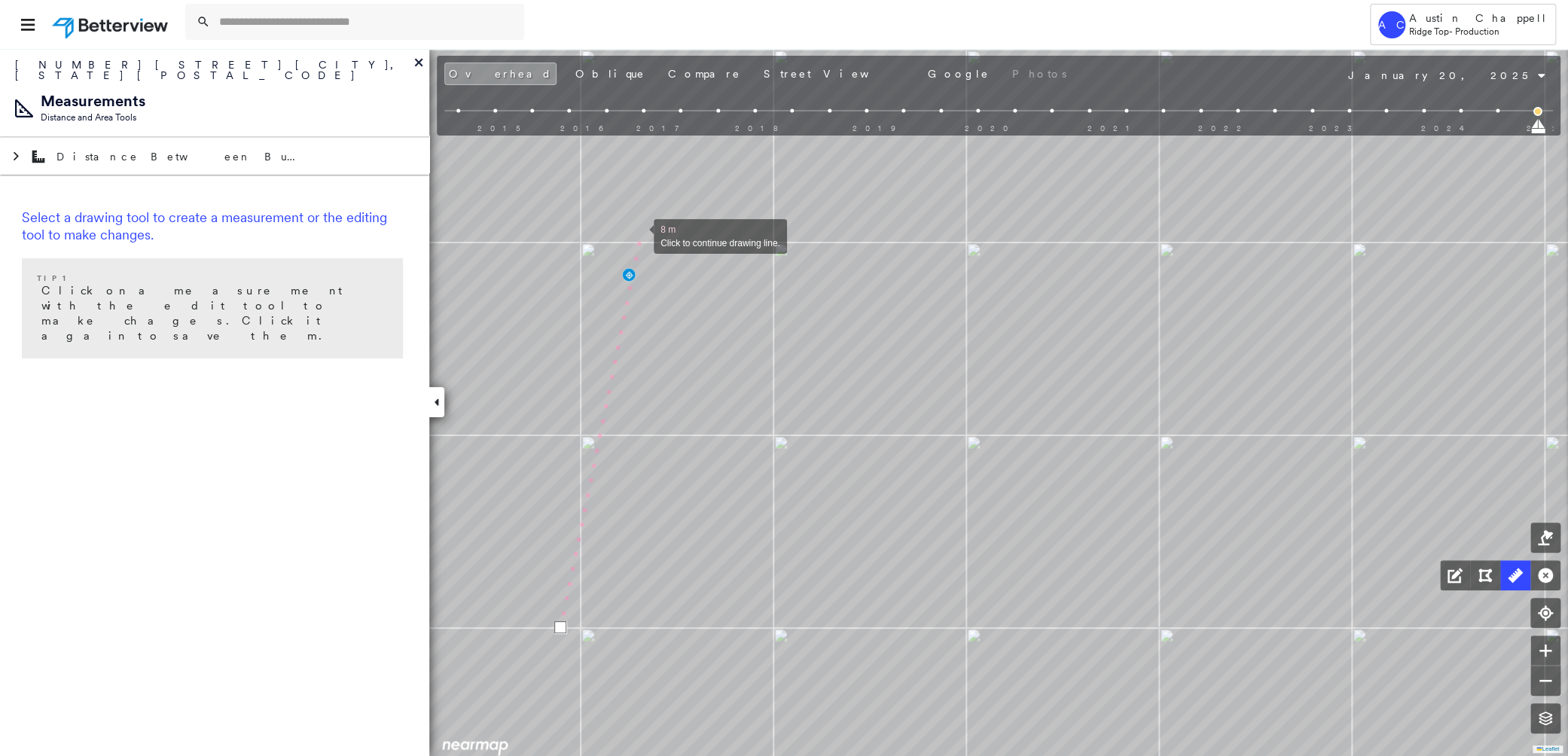 click at bounding box center (639, 235) 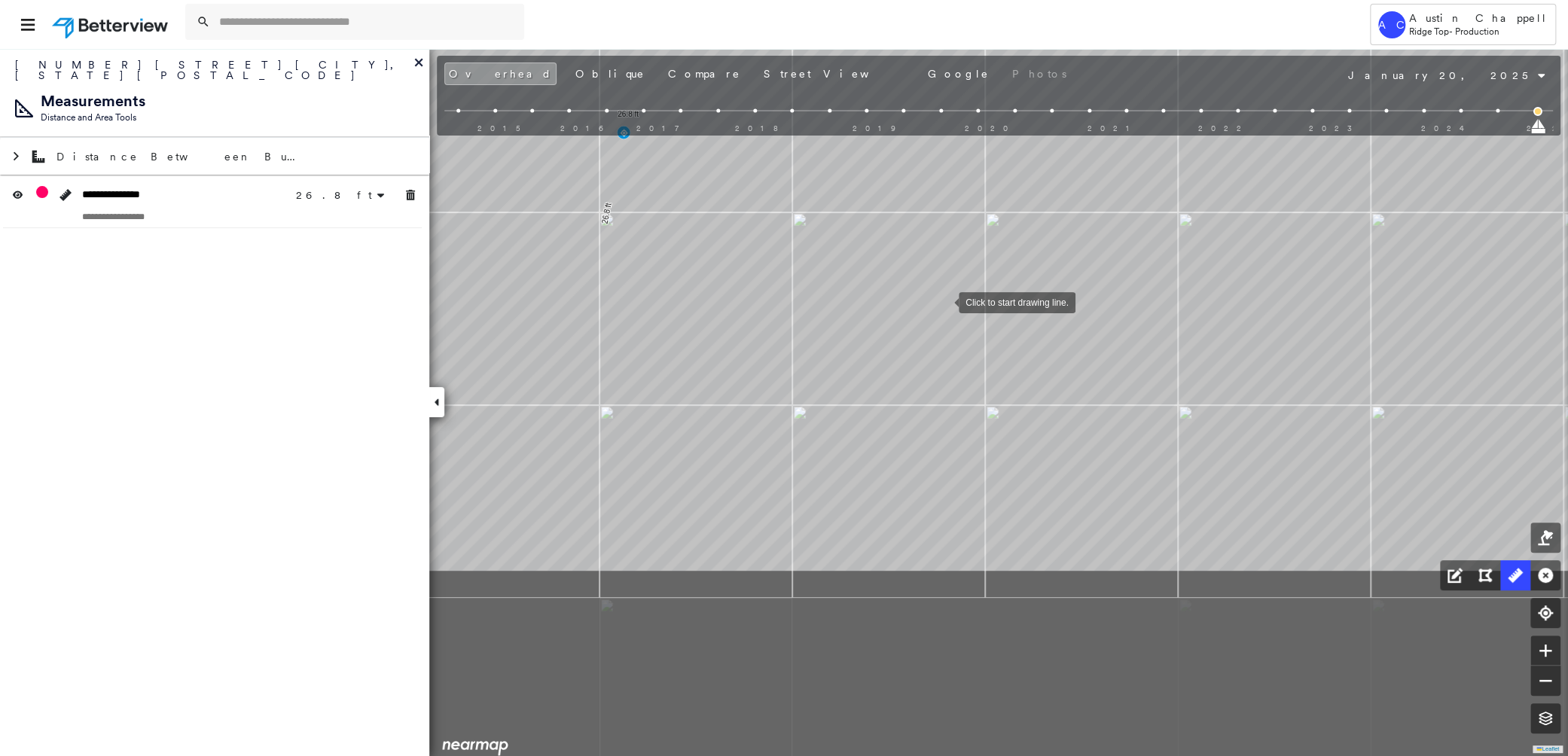 drag, startPoint x: 949, startPoint y: 467, endPoint x: 955, endPoint y: 284, distance: 183.09833 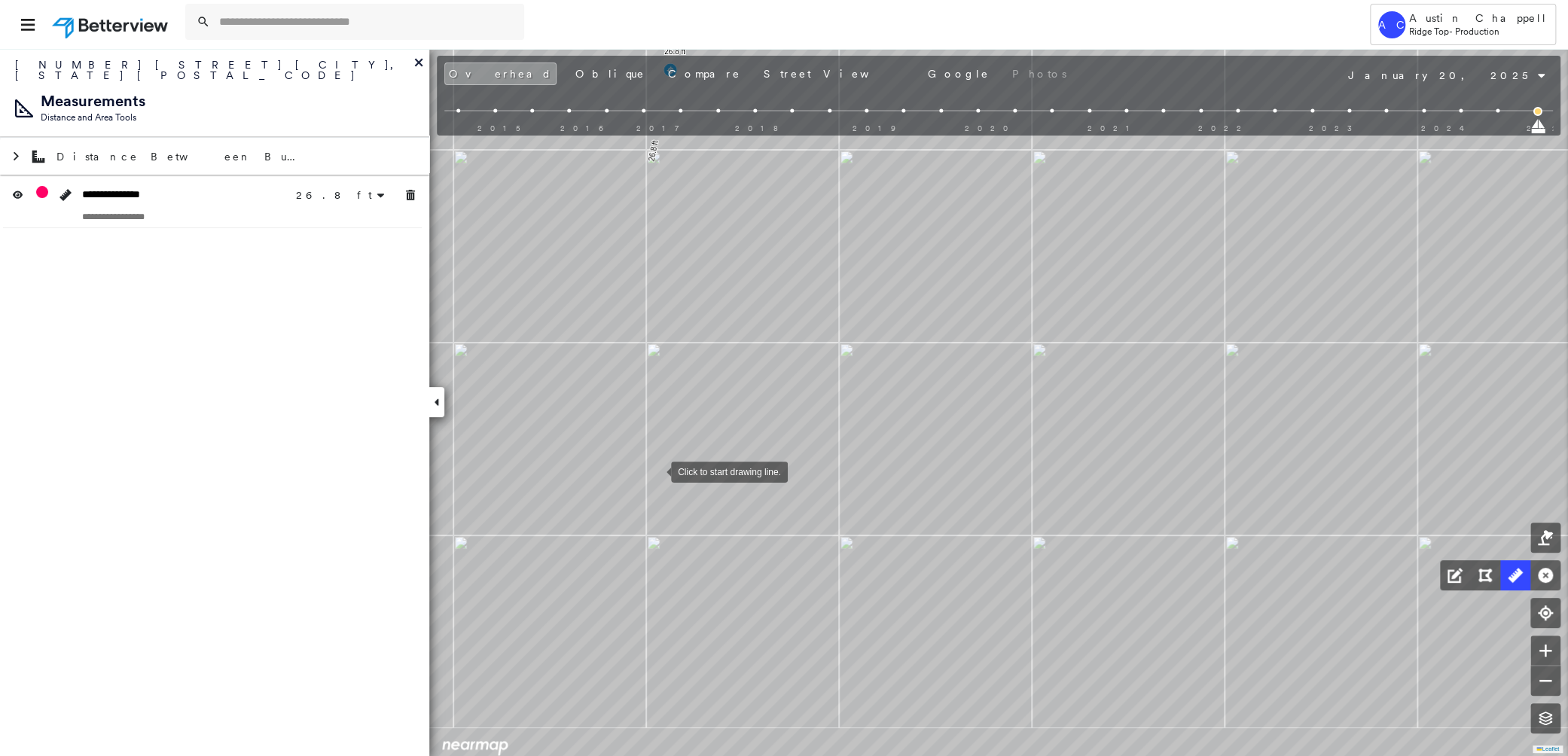 drag, startPoint x: 648, startPoint y: 480, endPoint x: 716, endPoint y: 495, distance: 69.63476 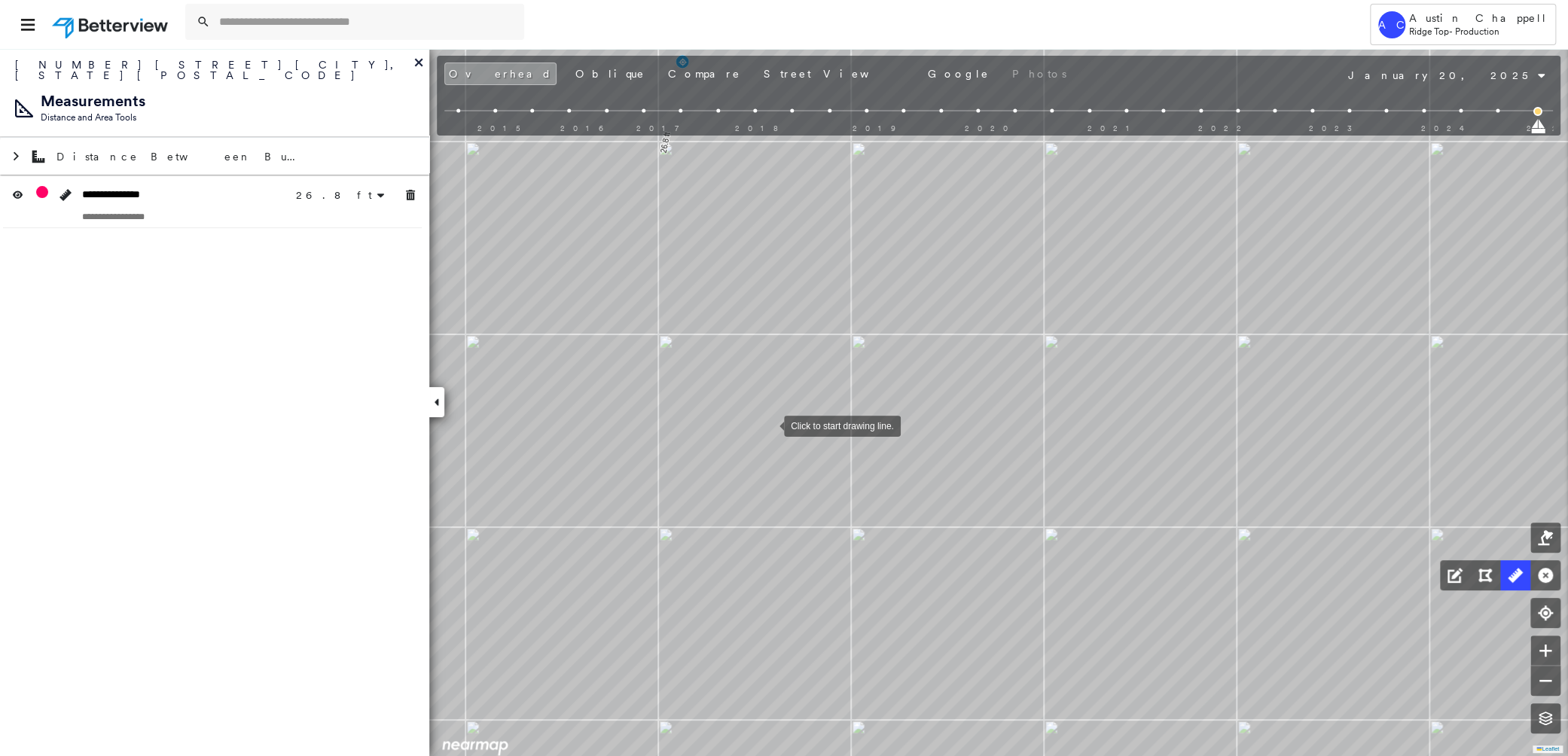 click at bounding box center (769, 425) 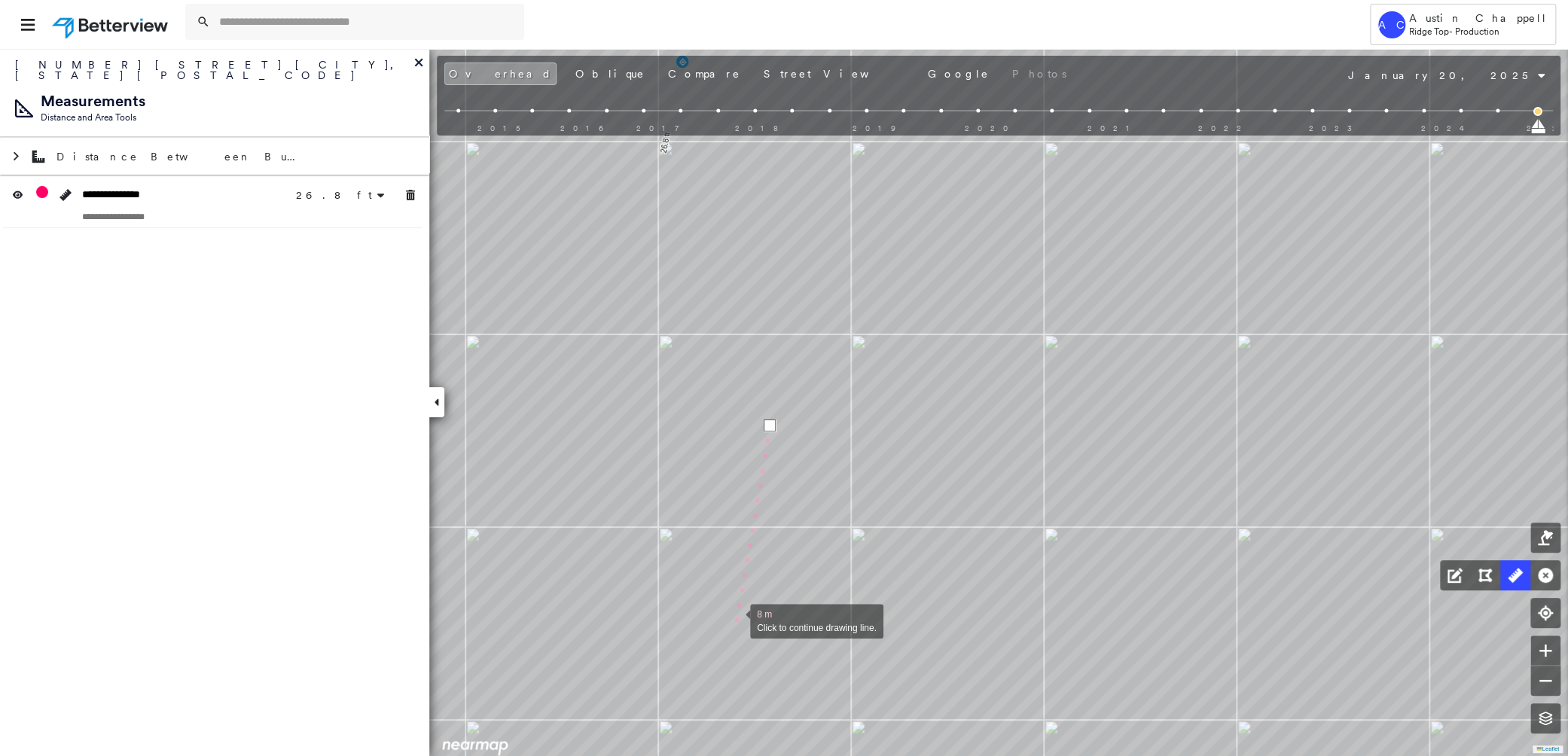 click at bounding box center [735, 620] 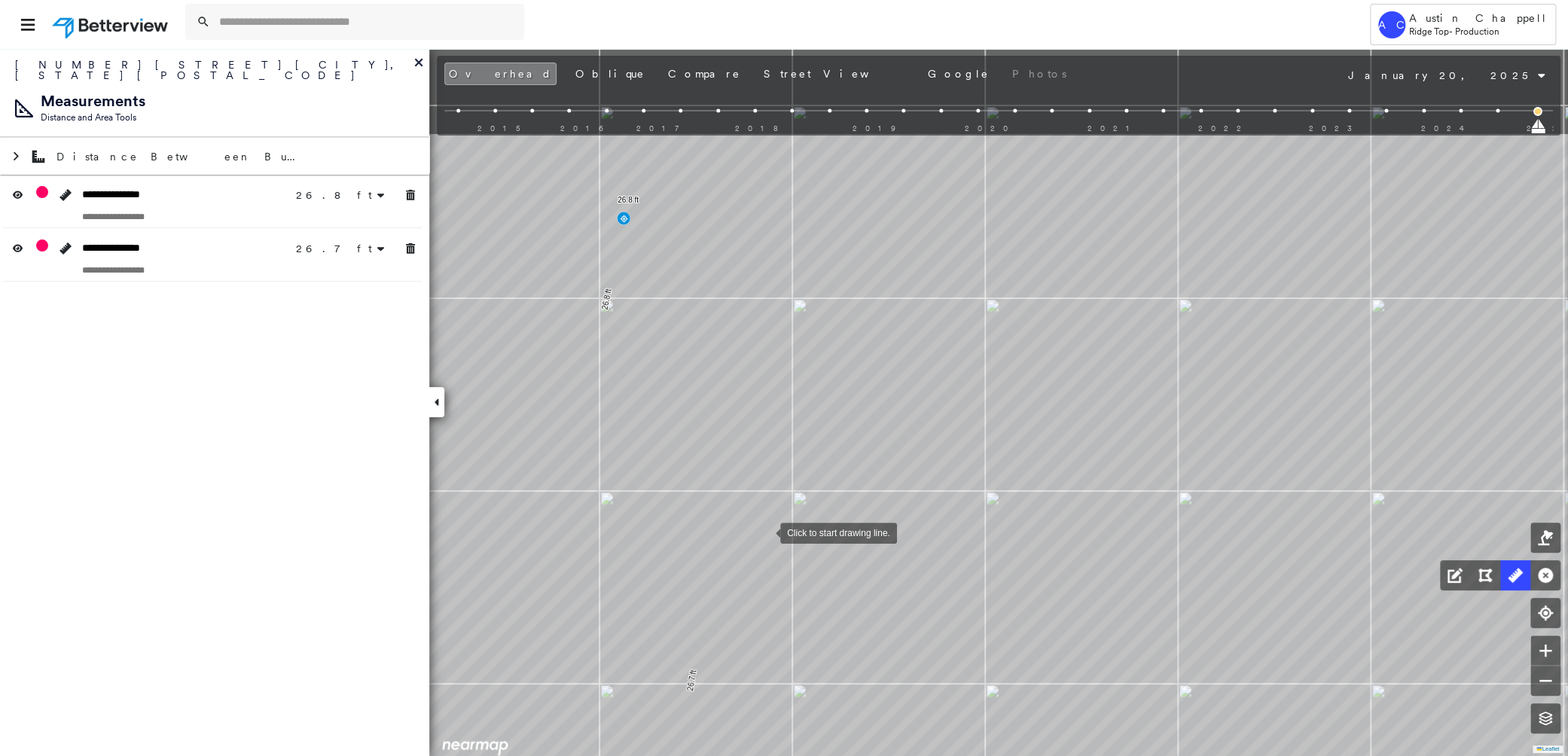drag, startPoint x: 825, startPoint y: 376, endPoint x: 763, endPoint y: 530, distance: 166.012 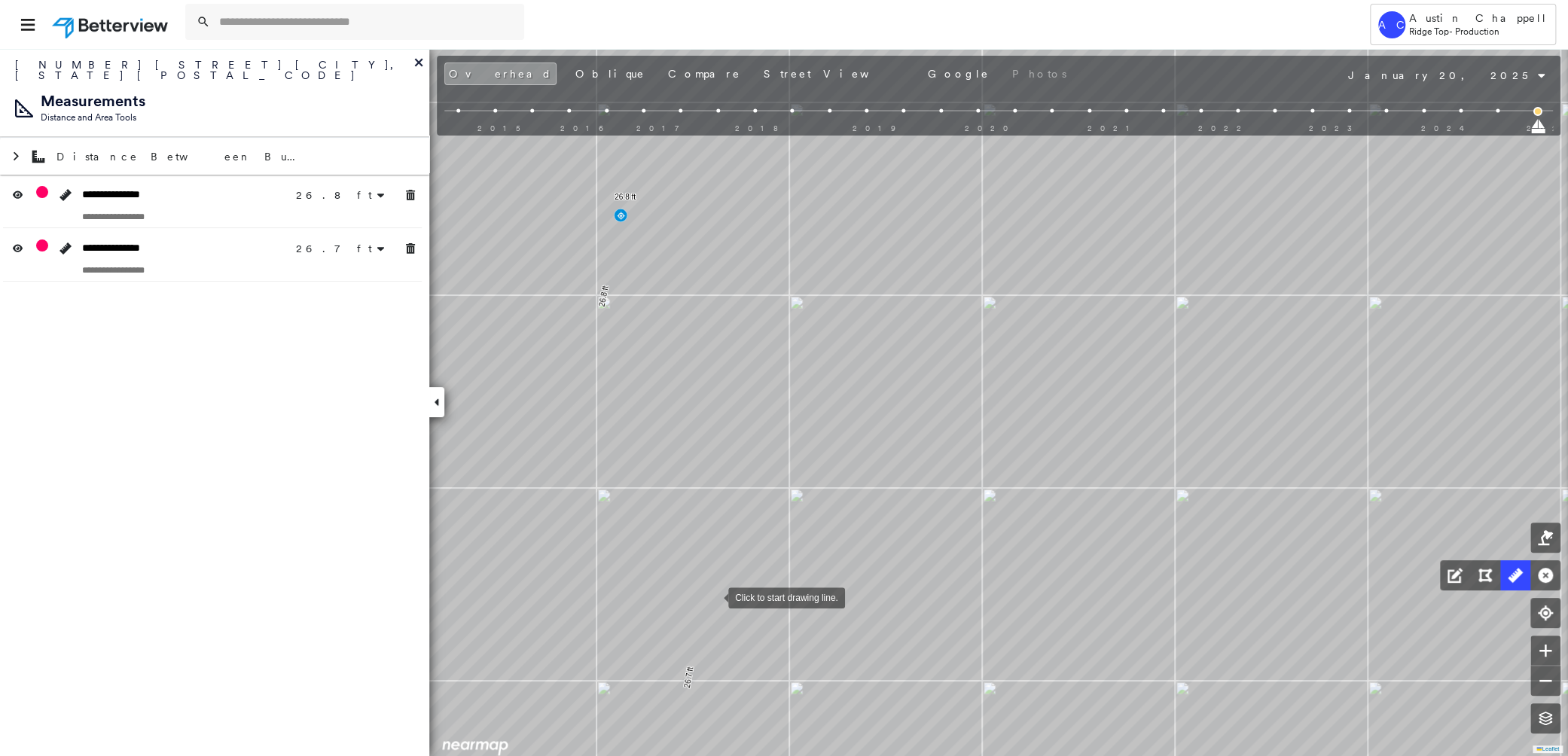 click at bounding box center (713, 596) 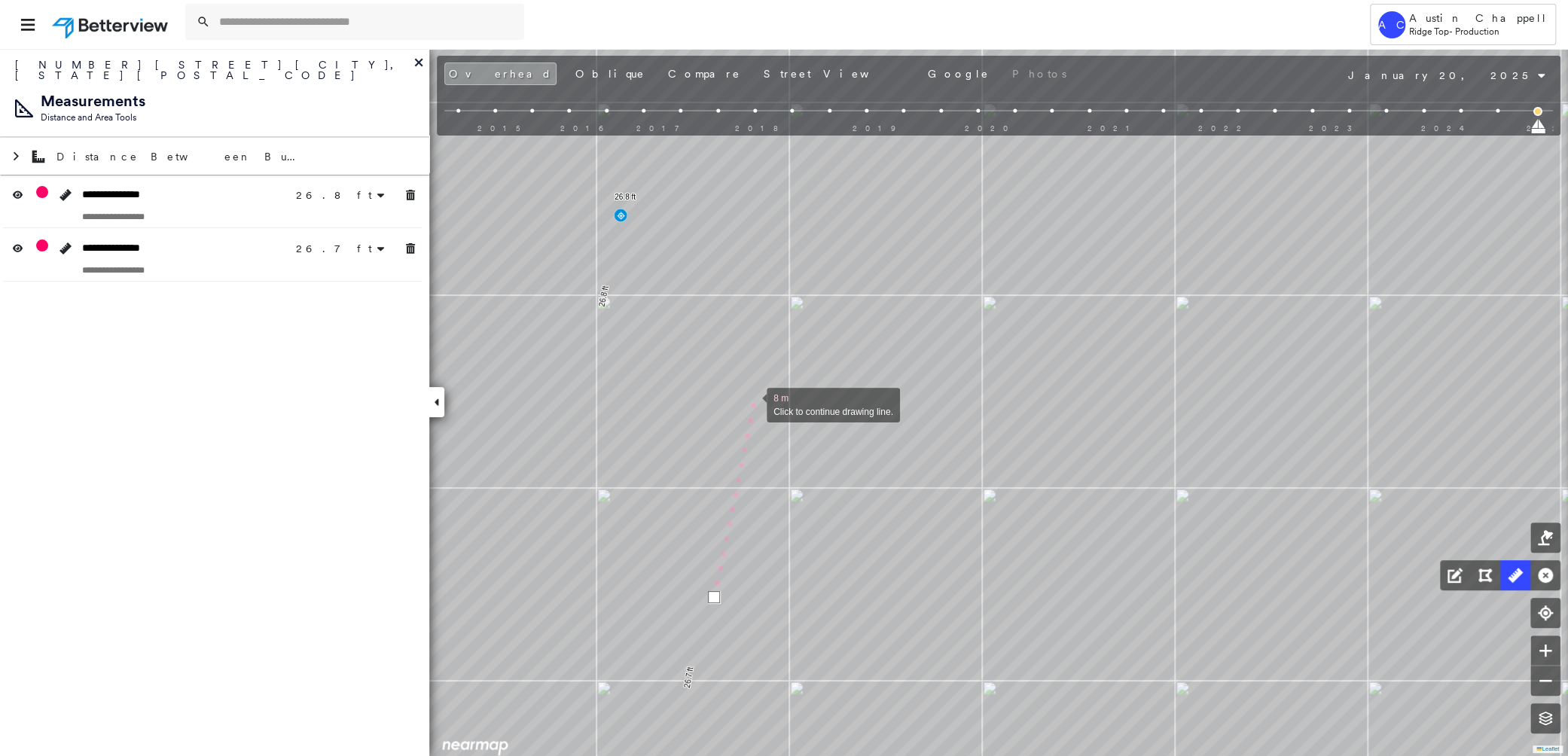 click at bounding box center (752, 404) 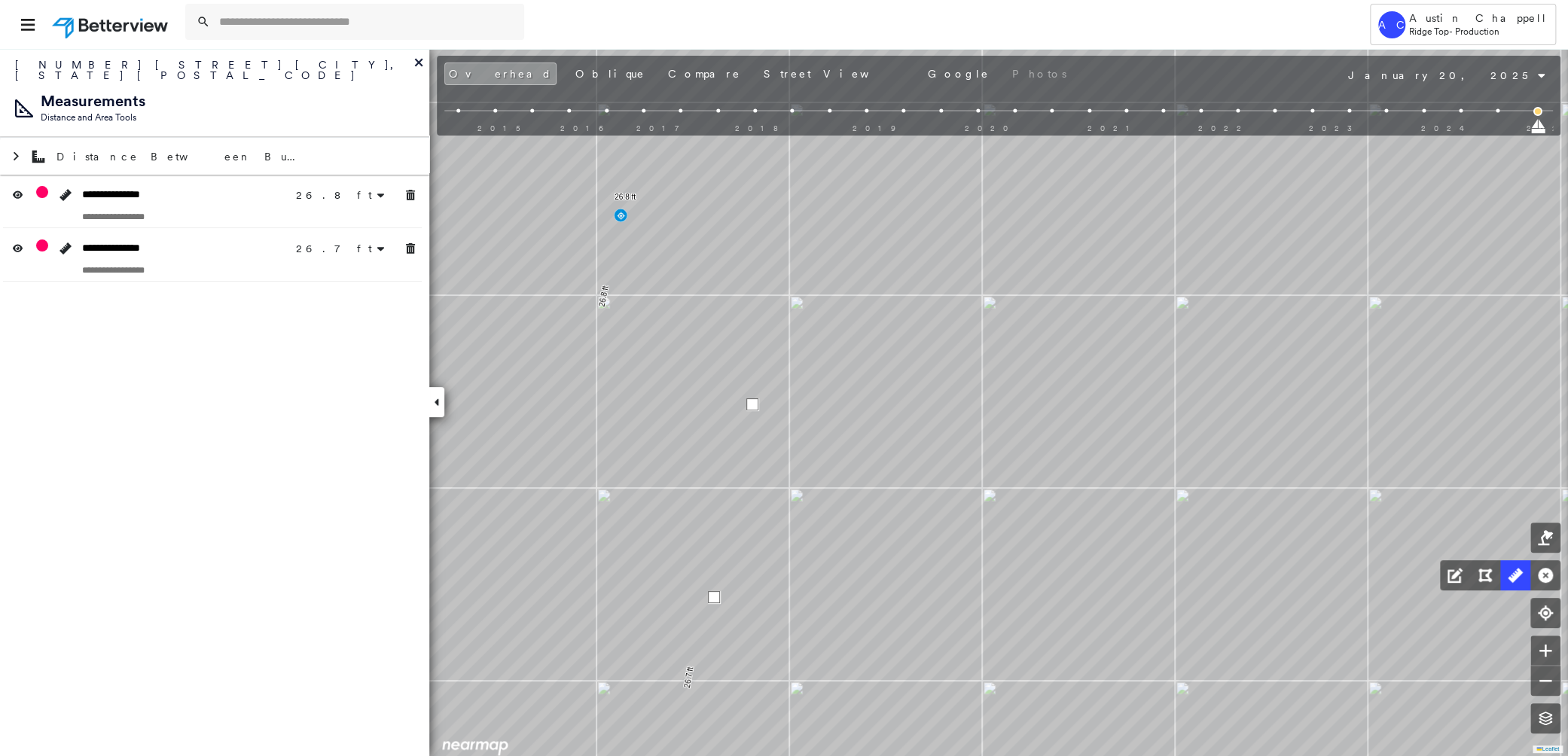 click at bounding box center (752, 404) 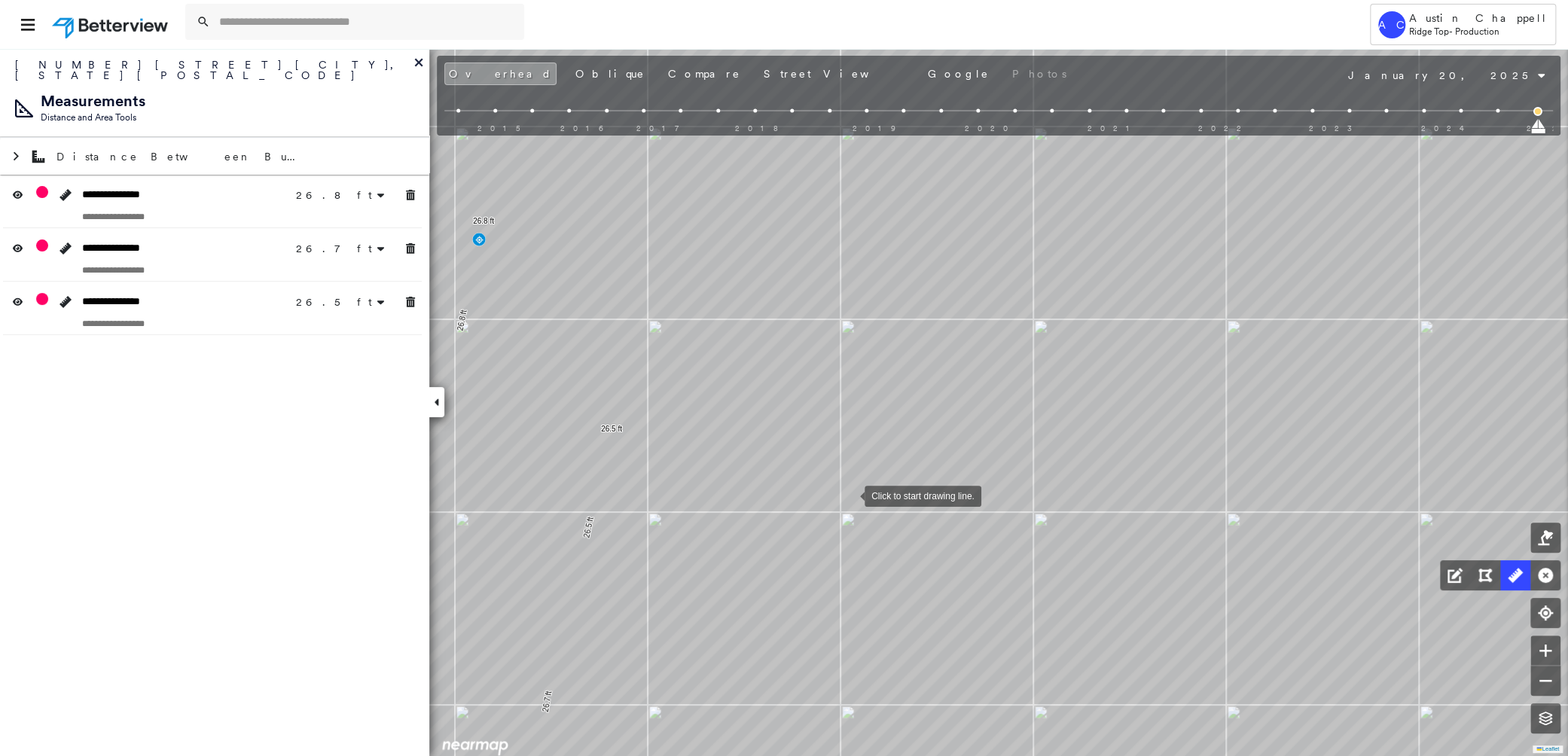 drag, startPoint x: 897, startPoint y: 482, endPoint x: 850, endPoint y: 494, distance: 49 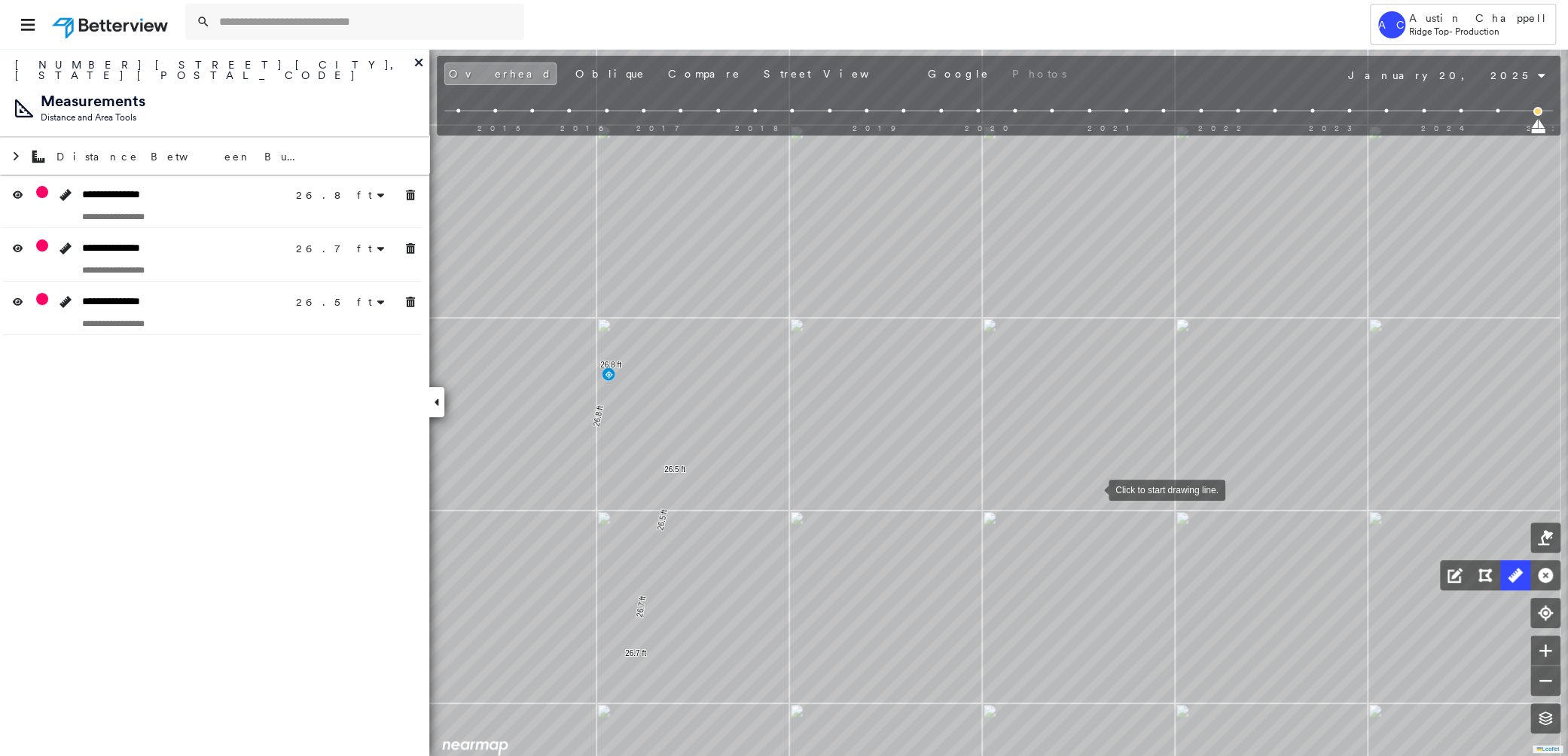 drag, startPoint x: 1113, startPoint y: 500, endPoint x: 982, endPoint y: 481, distance: 132.3707 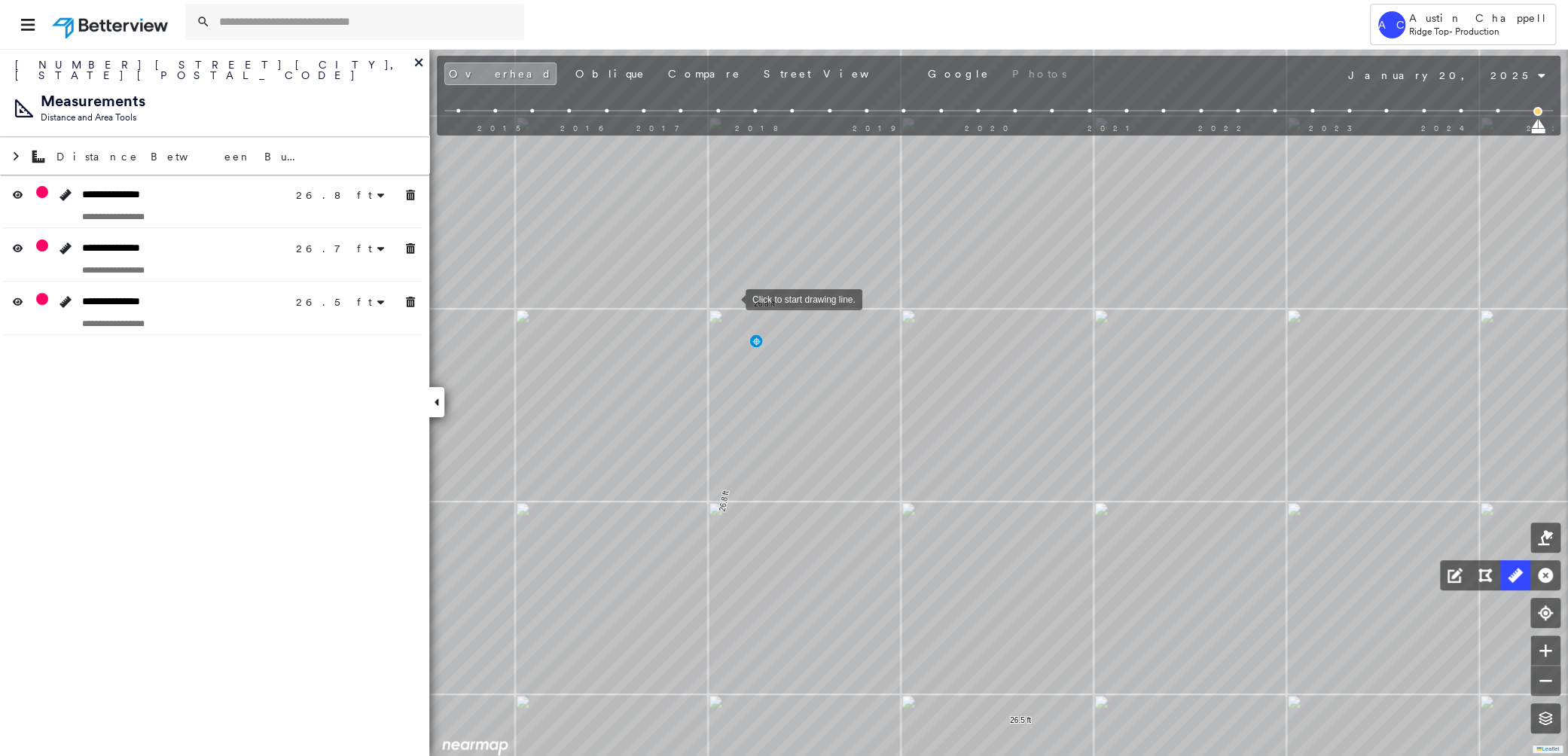 click at bounding box center (731, 298) 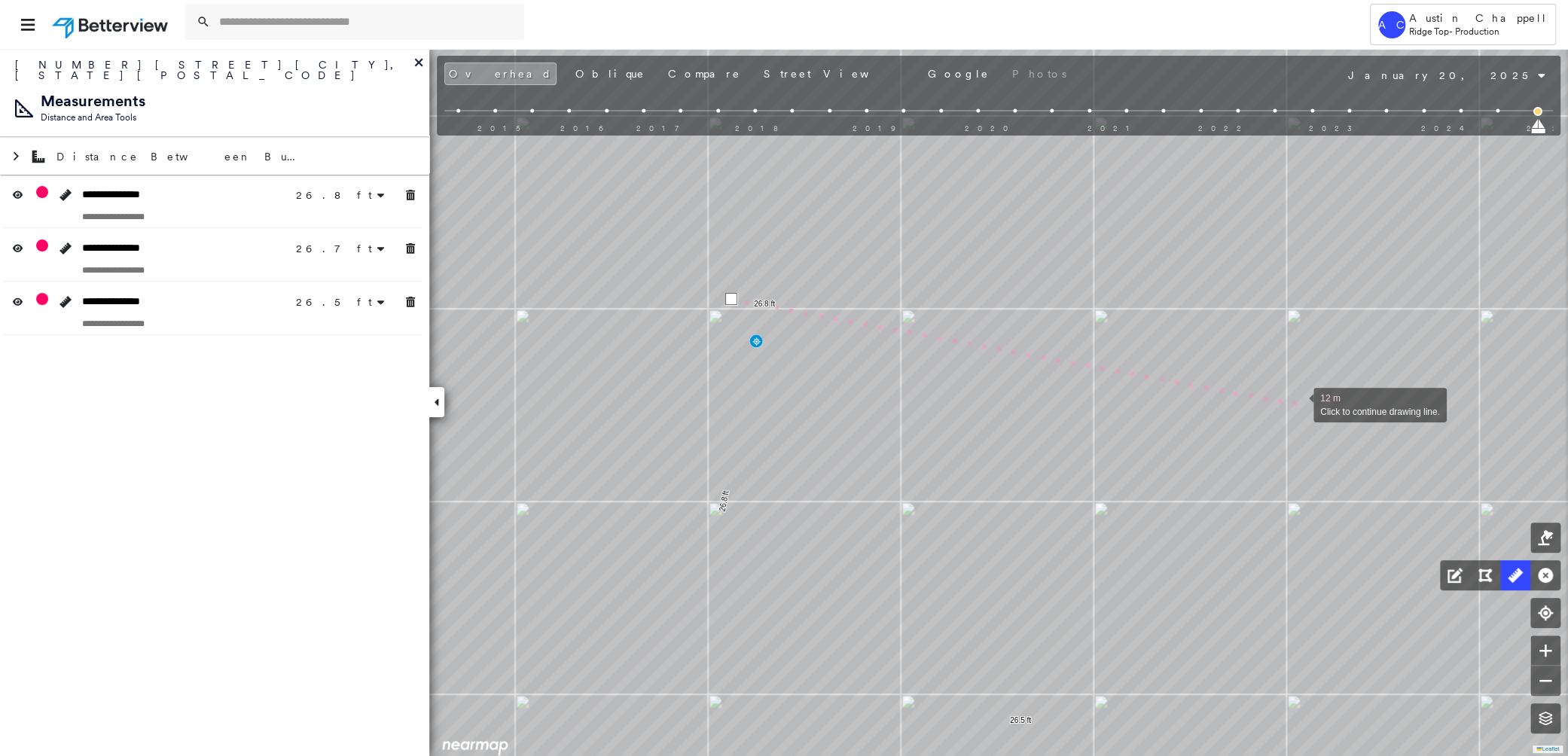 click at bounding box center [1298, 404] 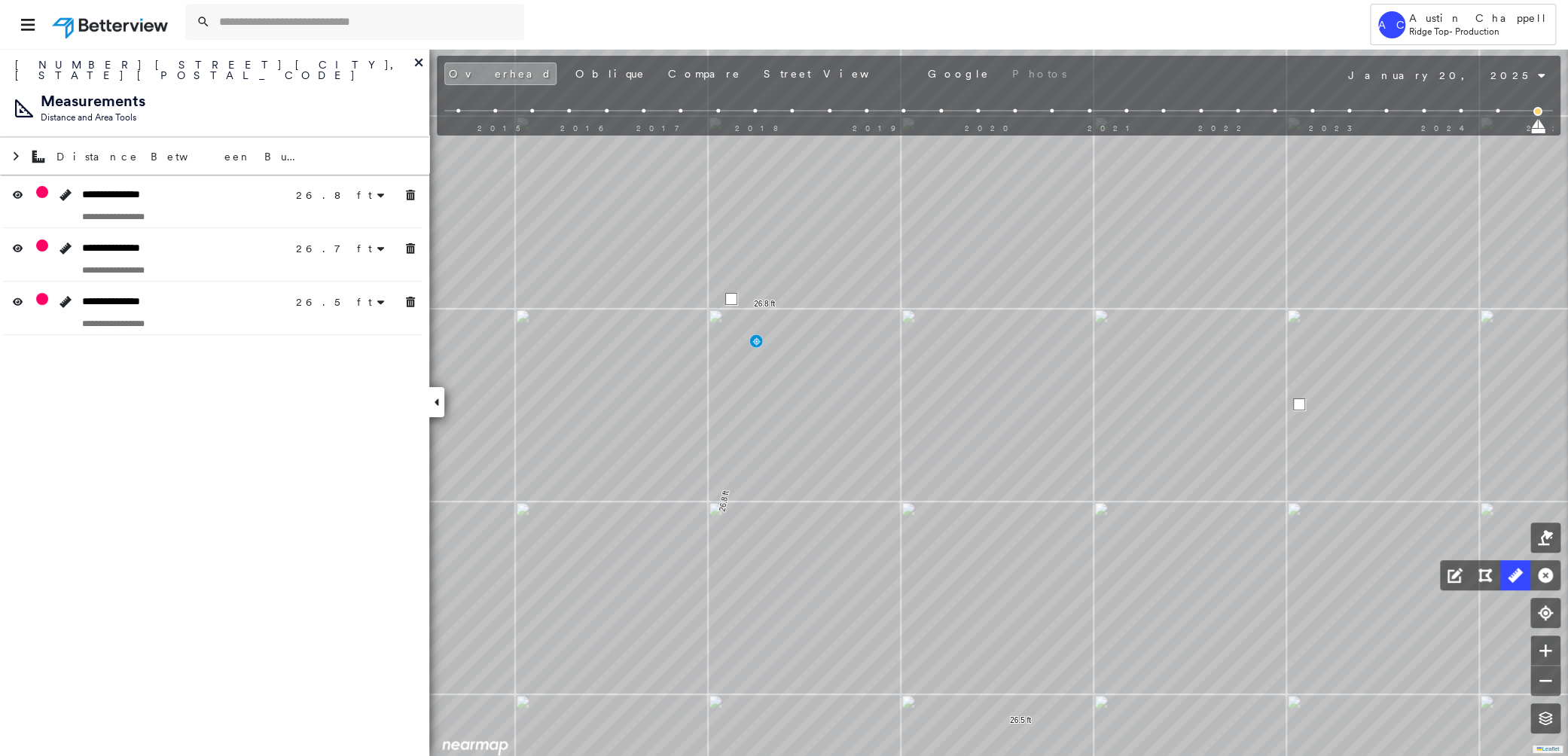 click at bounding box center [1299, 404] 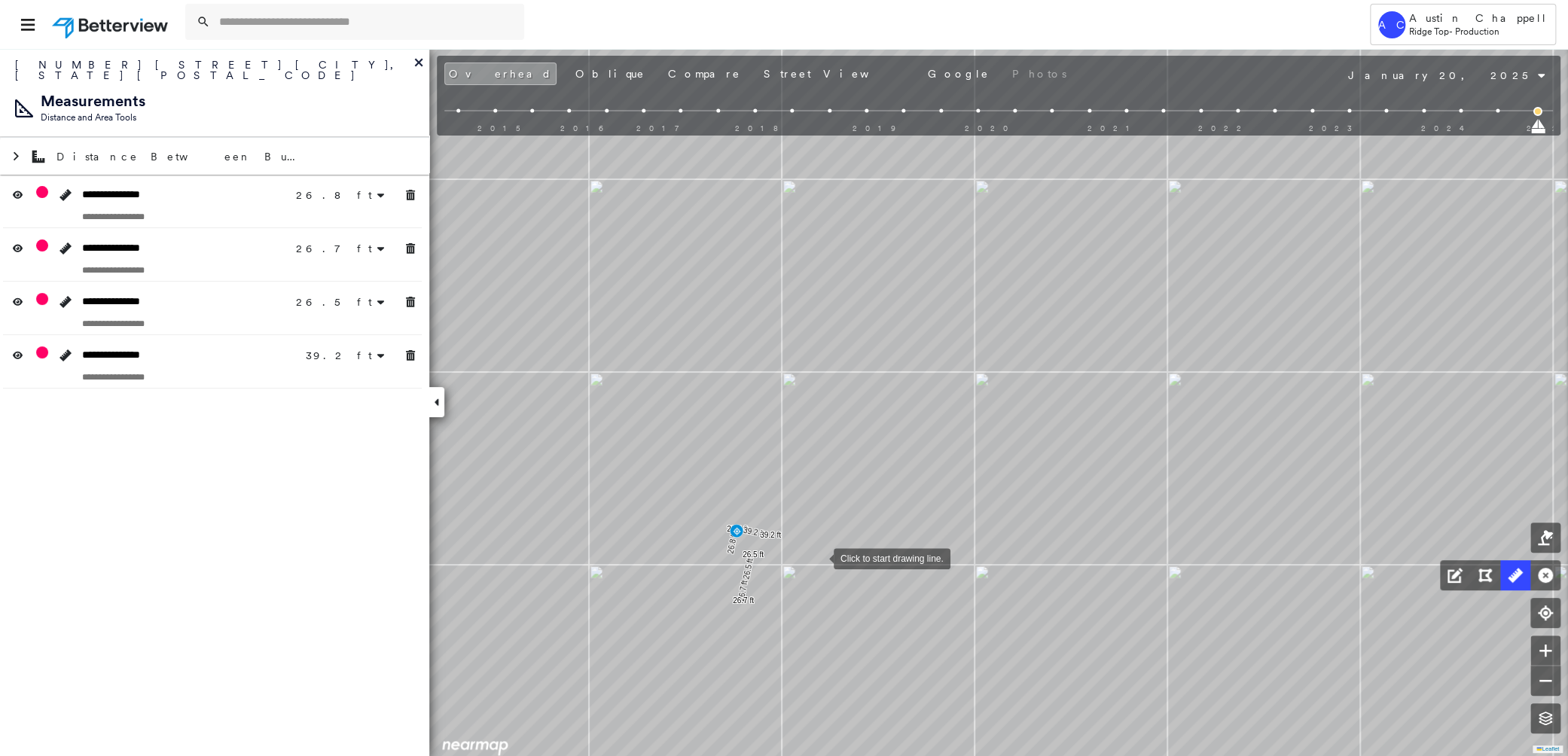 drag, startPoint x: 917, startPoint y: 562, endPoint x: 805, endPoint y: 584, distance: 114.14026 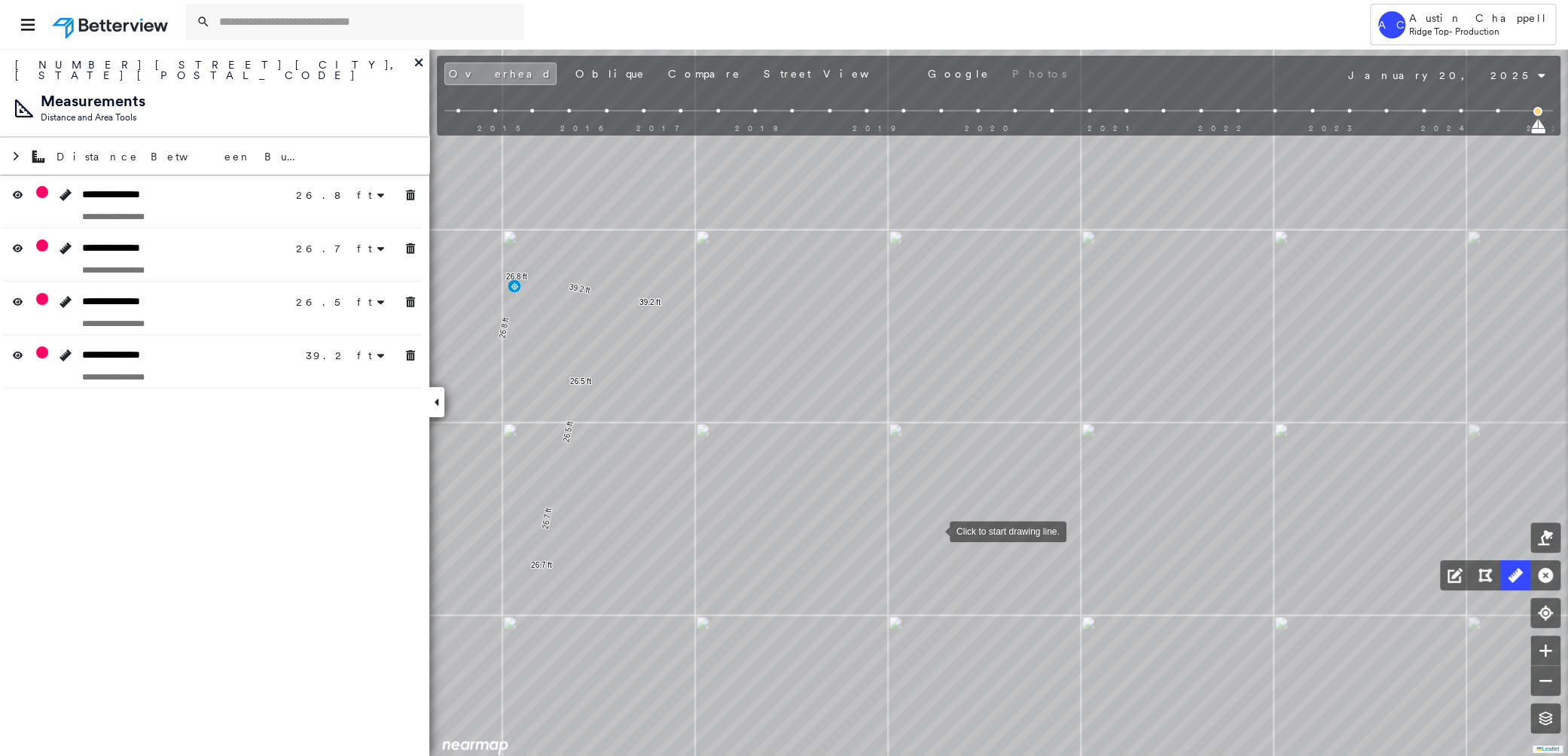 drag, startPoint x: 1048, startPoint y: 486, endPoint x: 935, endPoint y: 529, distance: 120.90492 